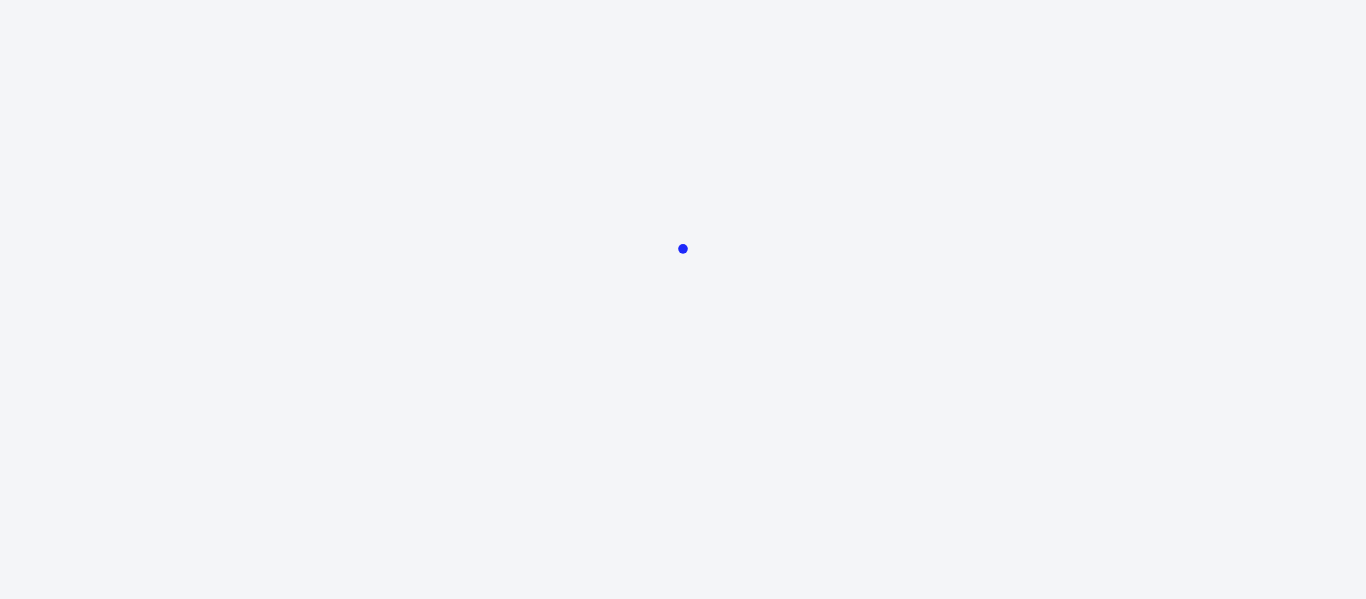 scroll, scrollTop: 0, scrollLeft: 0, axis: both 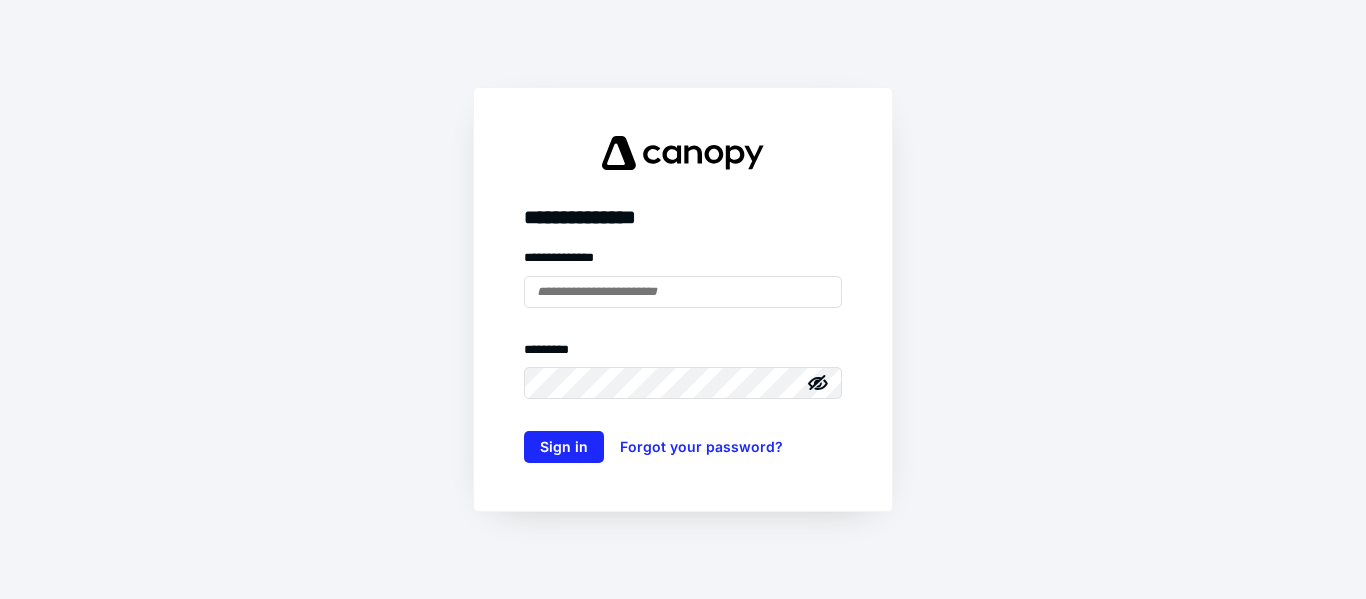 type on "**********" 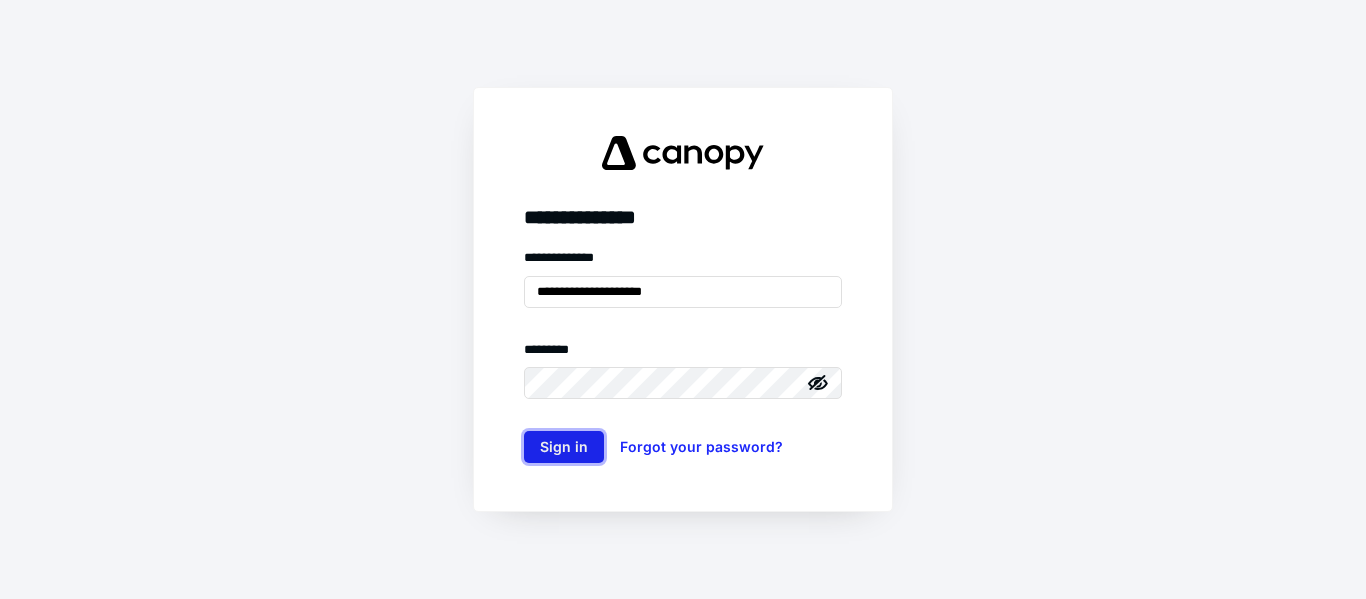 click on "Sign in" at bounding box center [564, 447] 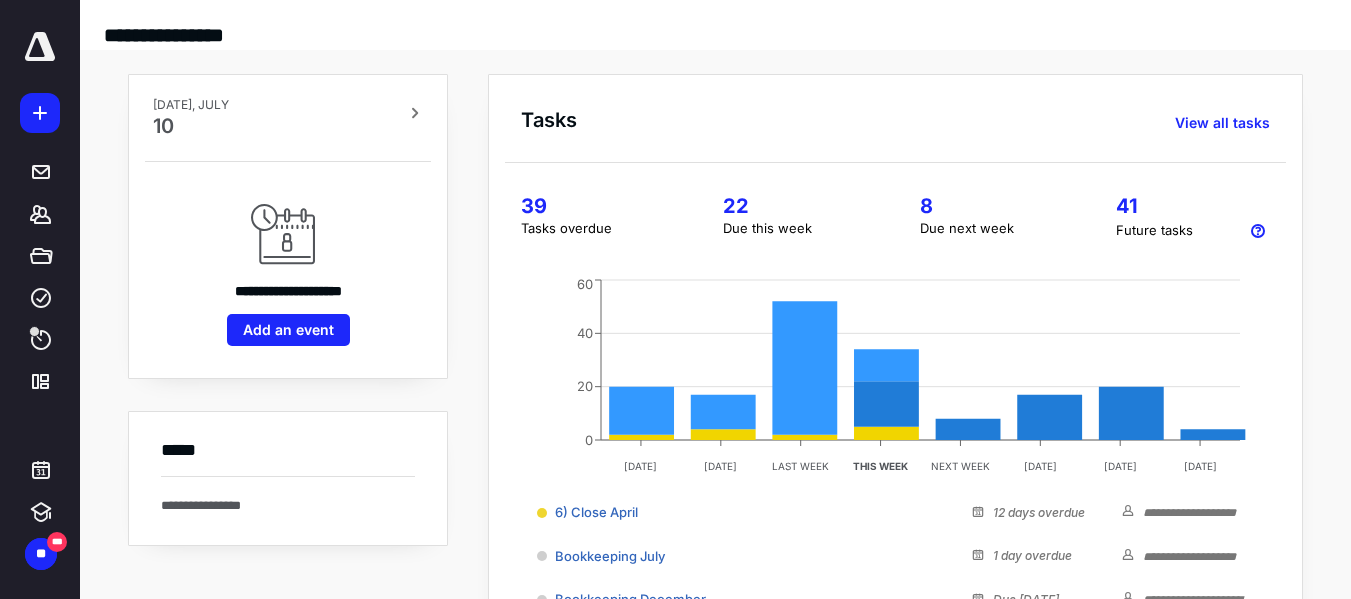 scroll, scrollTop: 0, scrollLeft: 0, axis: both 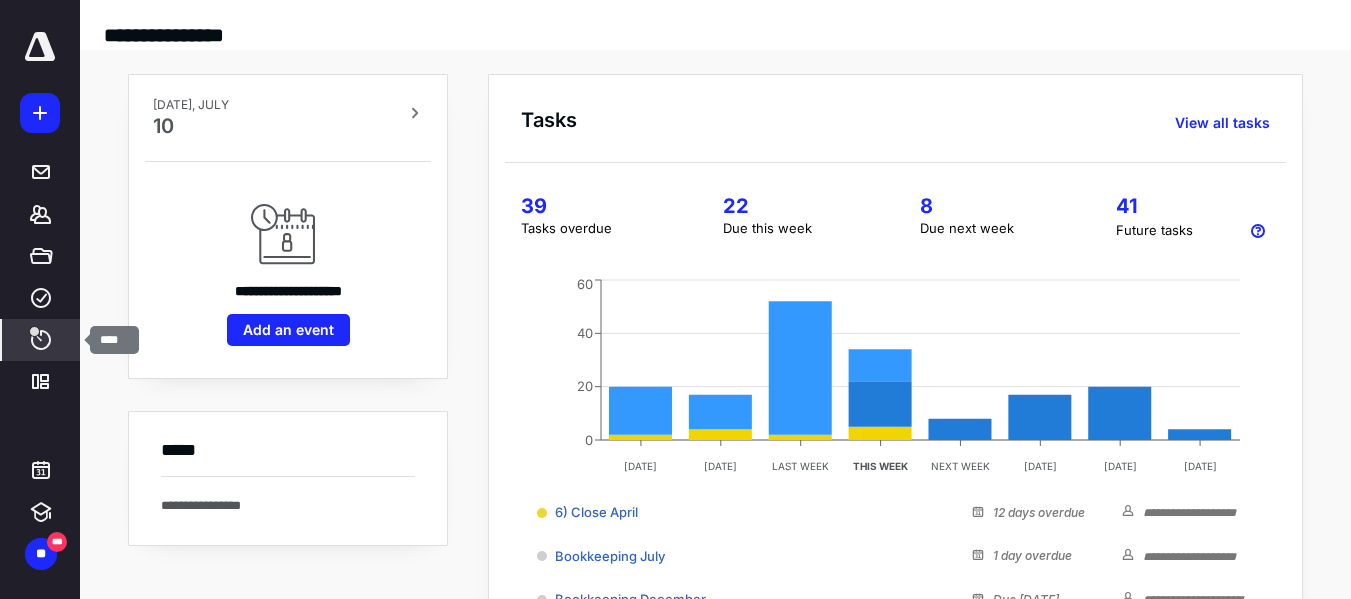 click 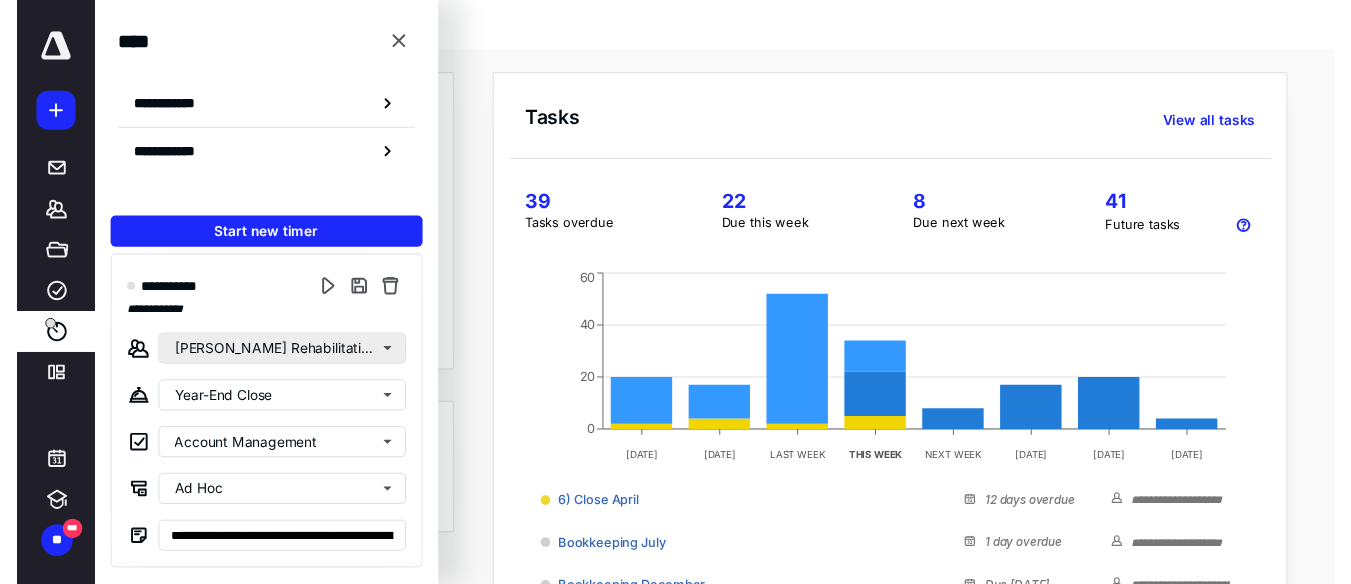 scroll, scrollTop: 0, scrollLeft: 0, axis: both 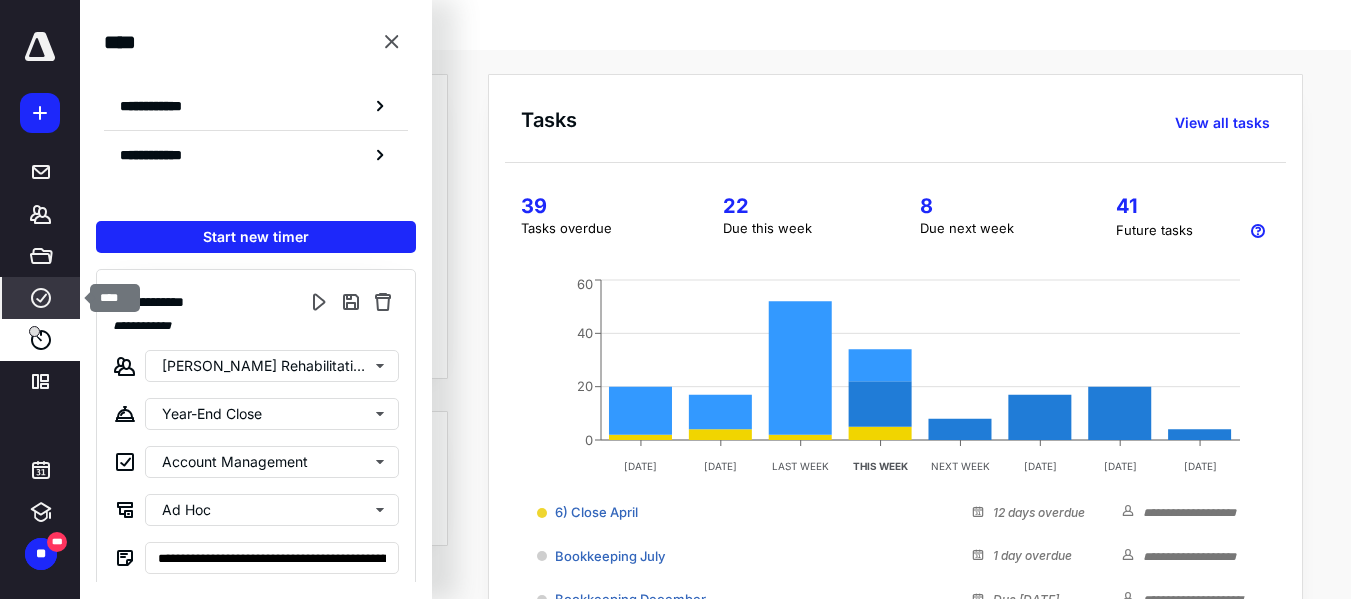 click 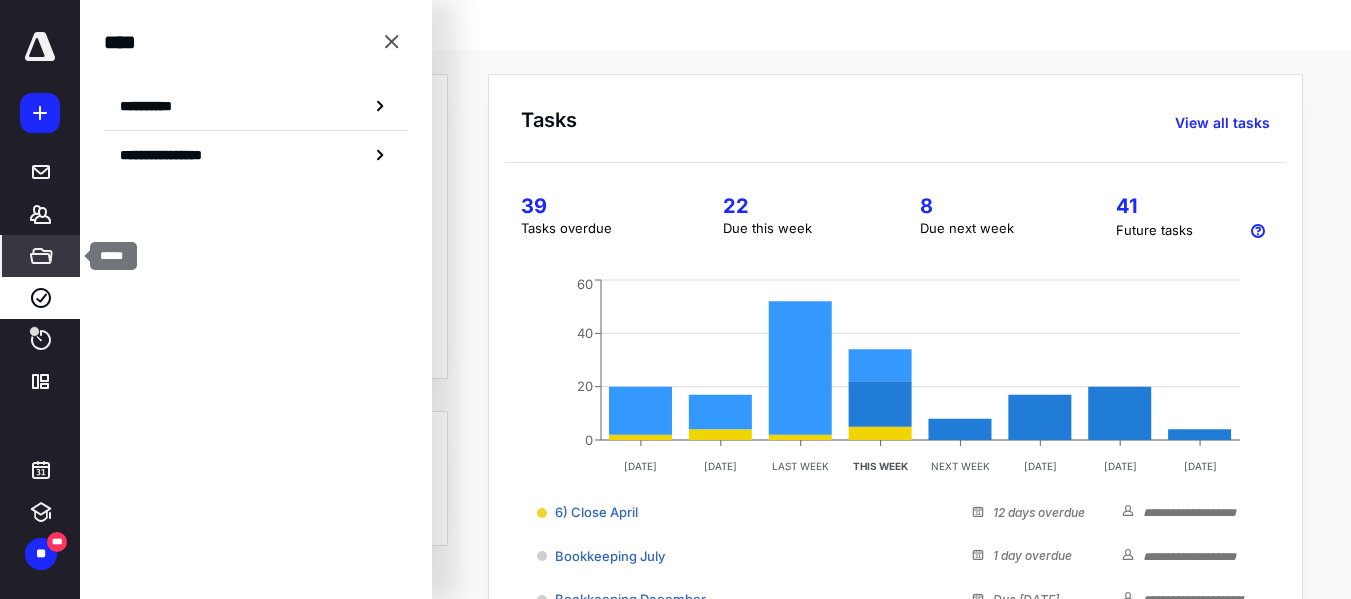 click 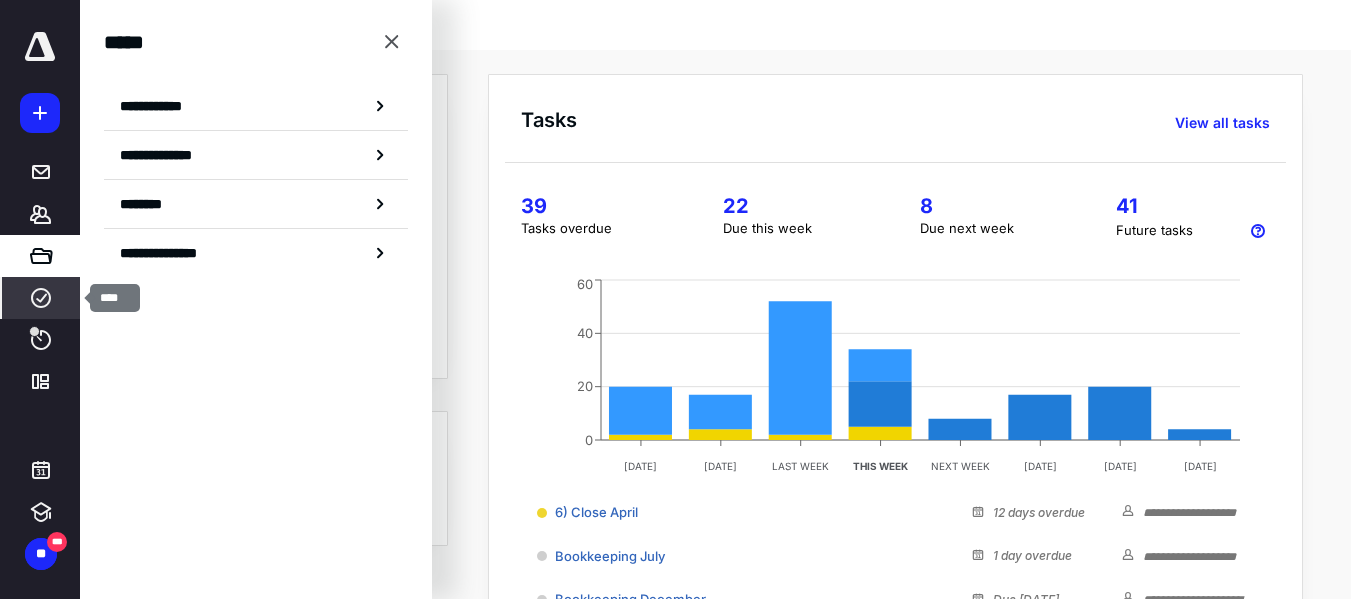 click 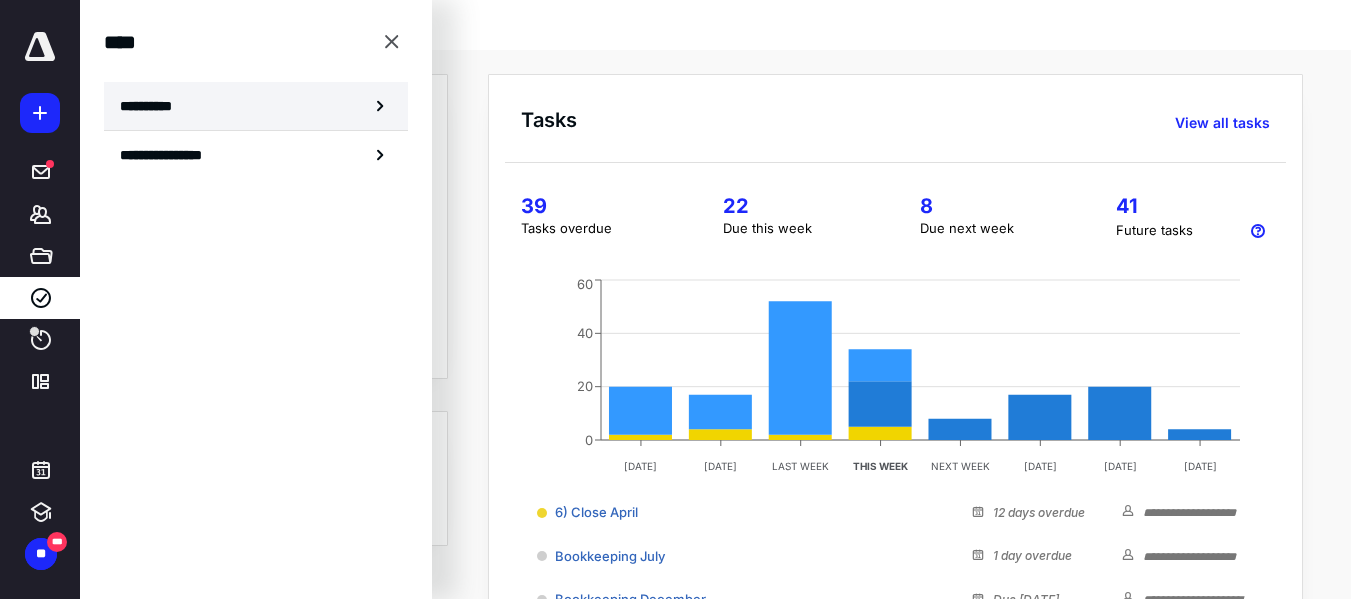 click on "**********" at bounding box center [153, 106] 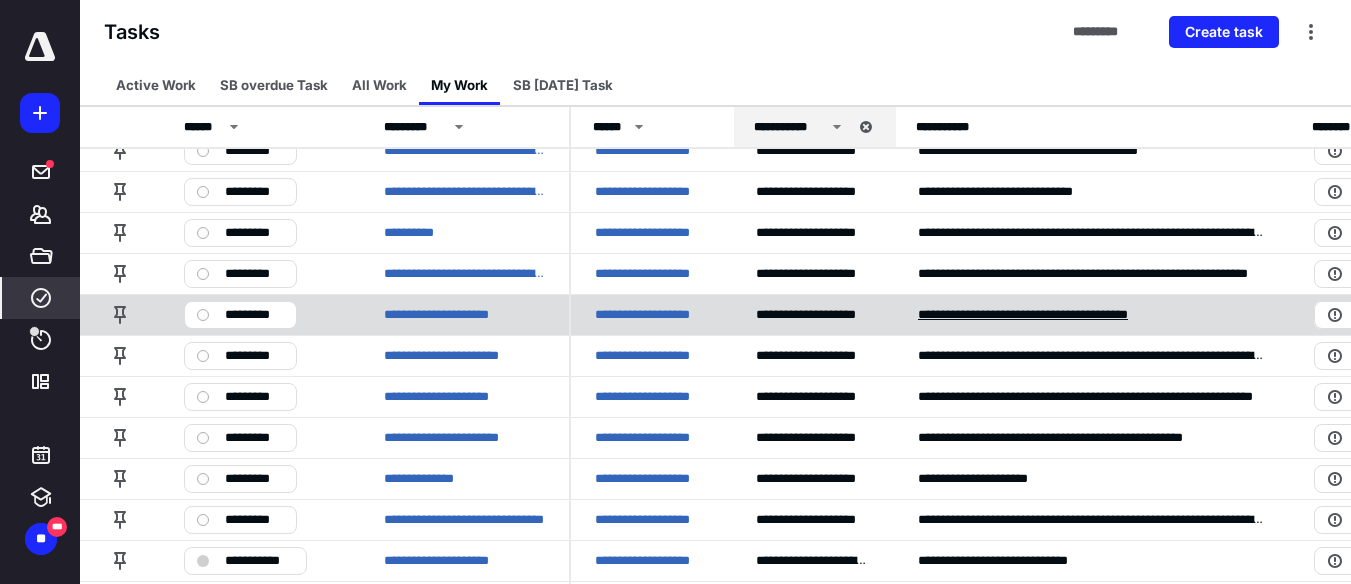 scroll, scrollTop: 19, scrollLeft: 0, axis: vertical 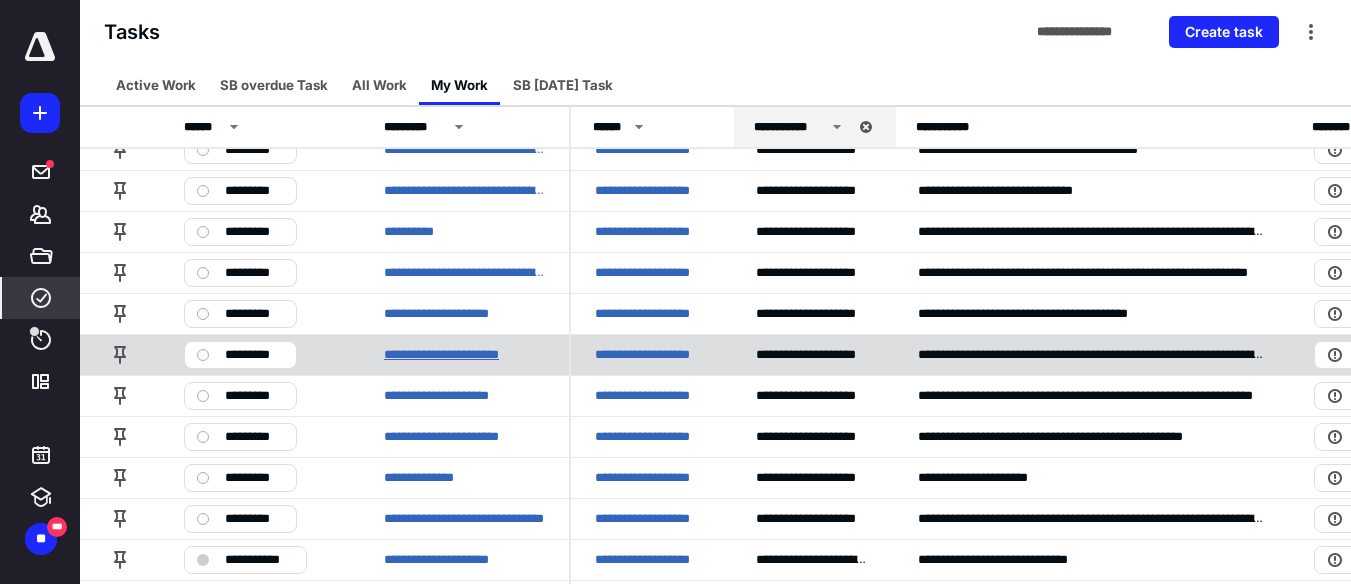click on "**********" at bounding box center (455, 355) 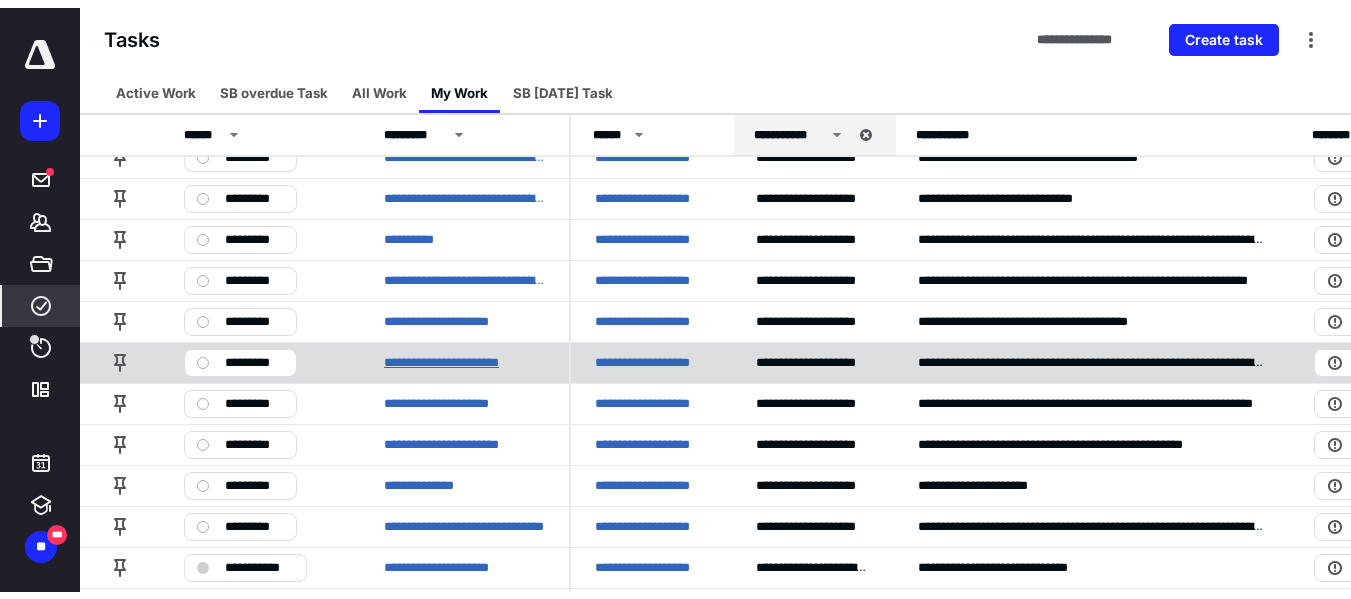 scroll, scrollTop: 0, scrollLeft: 0, axis: both 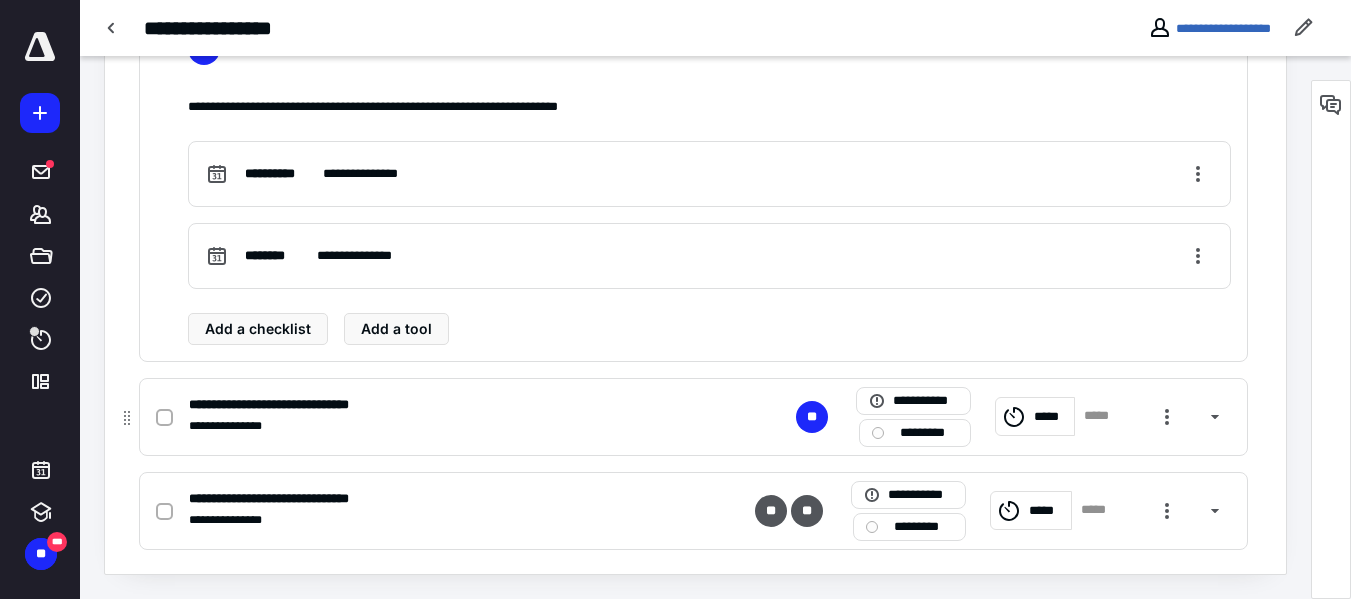 click on "**********" at bounding box center [693, 417] 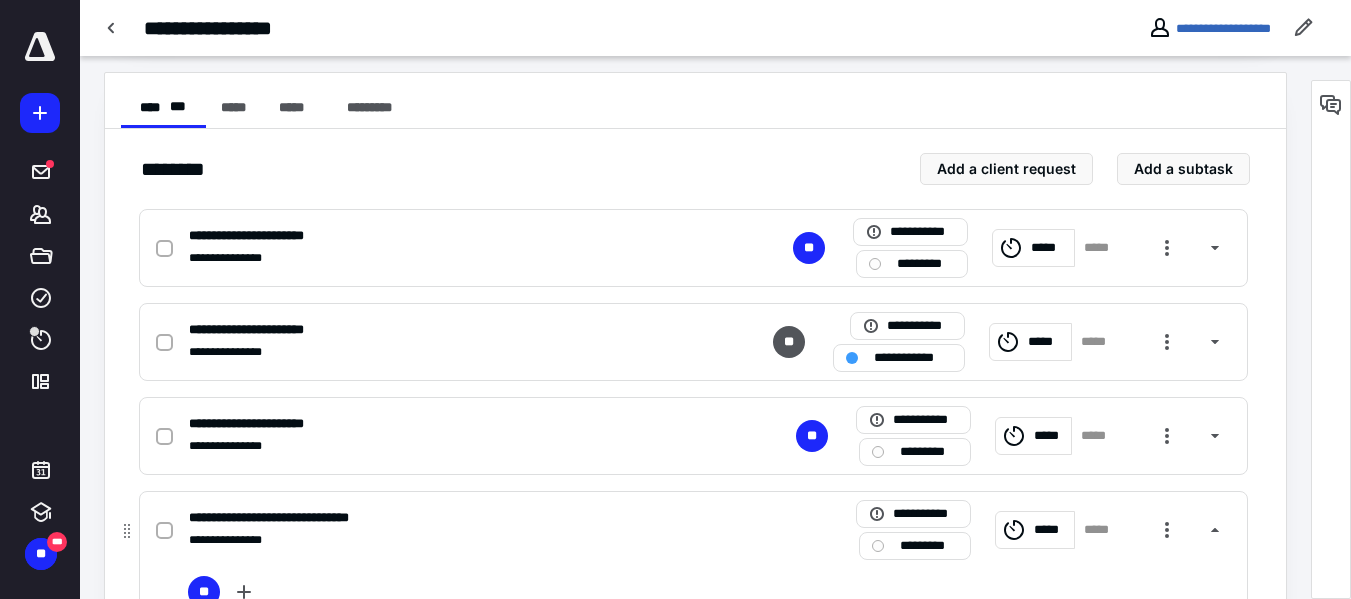 scroll, scrollTop: 370, scrollLeft: 0, axis: vertical 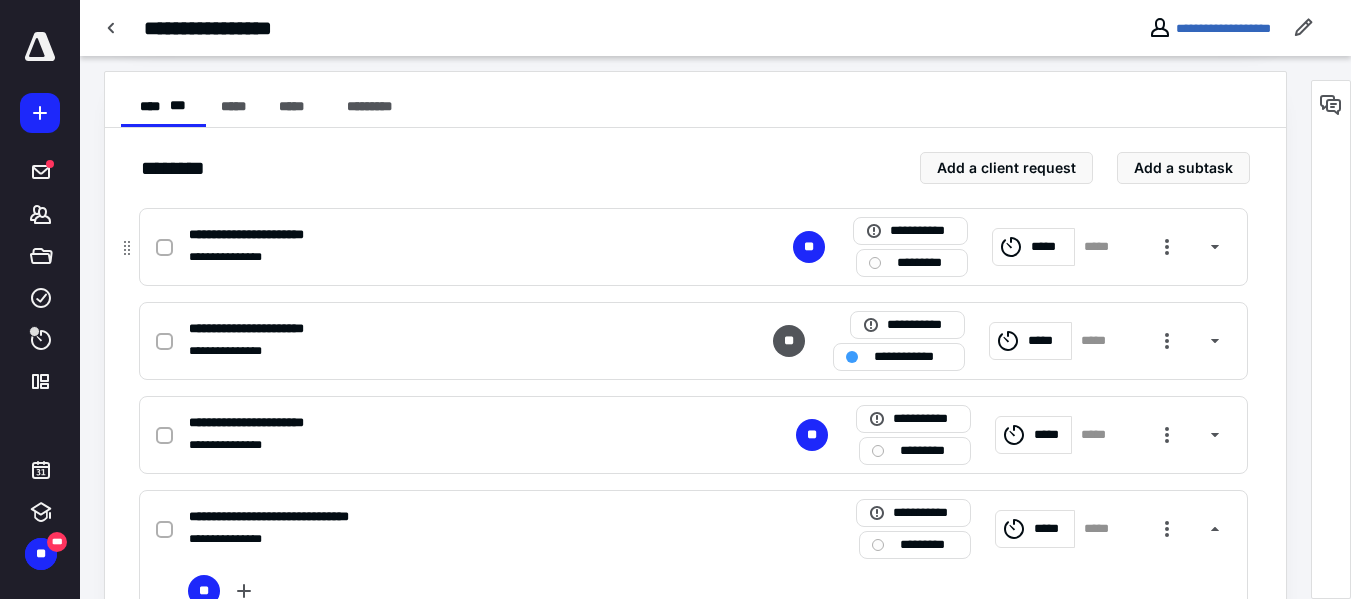 click on "**********" at bounding box center [693, 247] 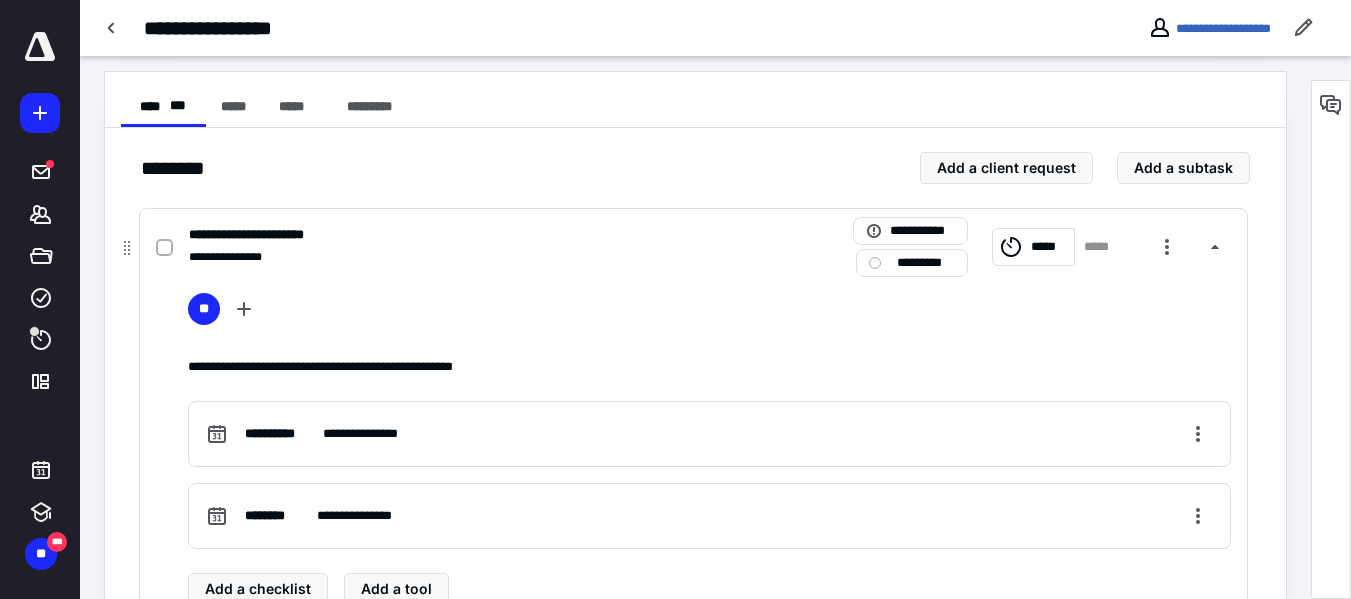 click on "*****" at bounding box center [1049, 247] 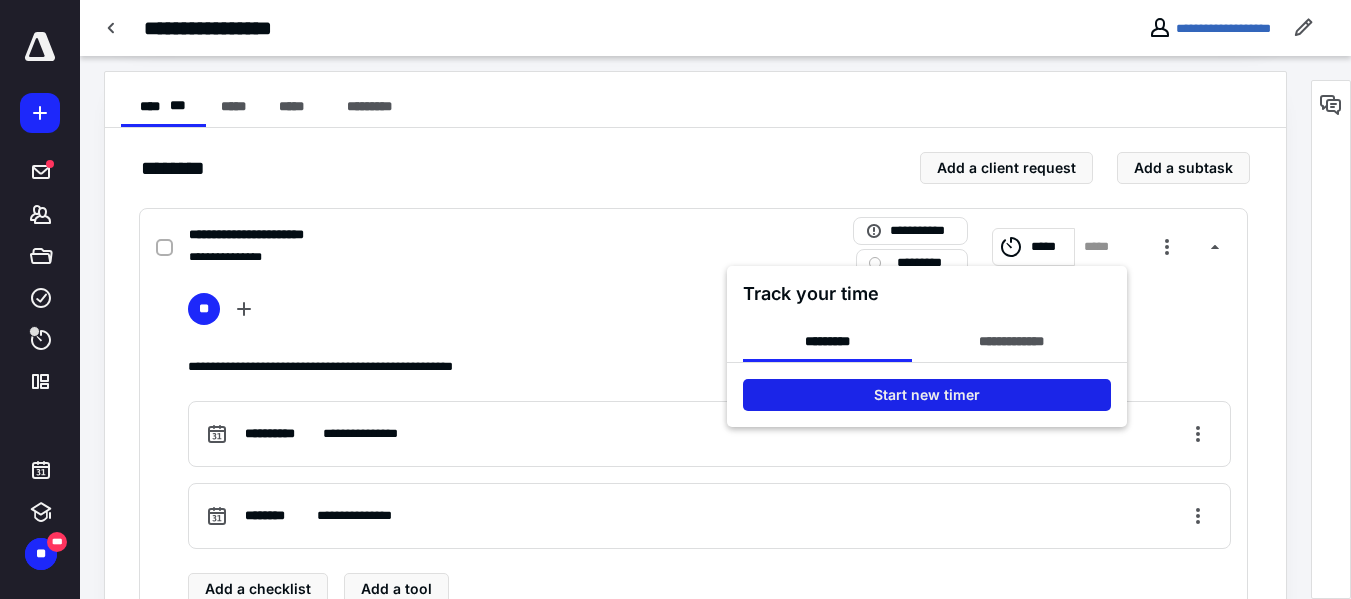 click on "Start new timer" at bounding box center [927, 395] 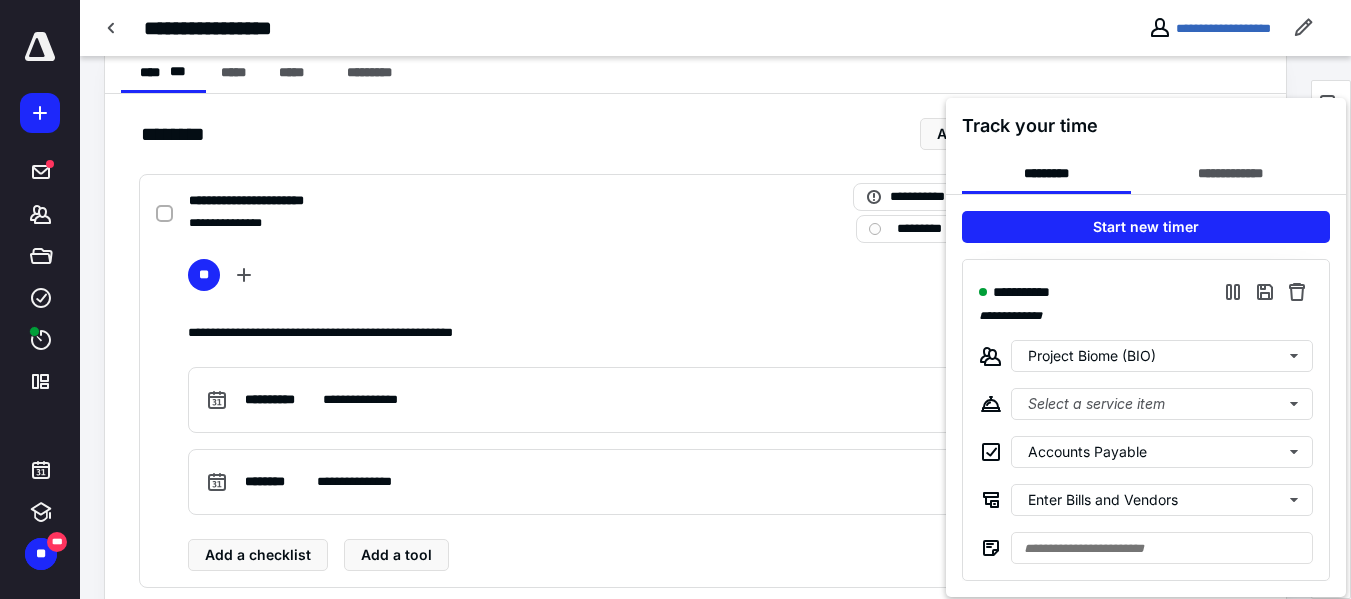scroll, scrollTop: 405, scrollLeft: 0, axis: vertical 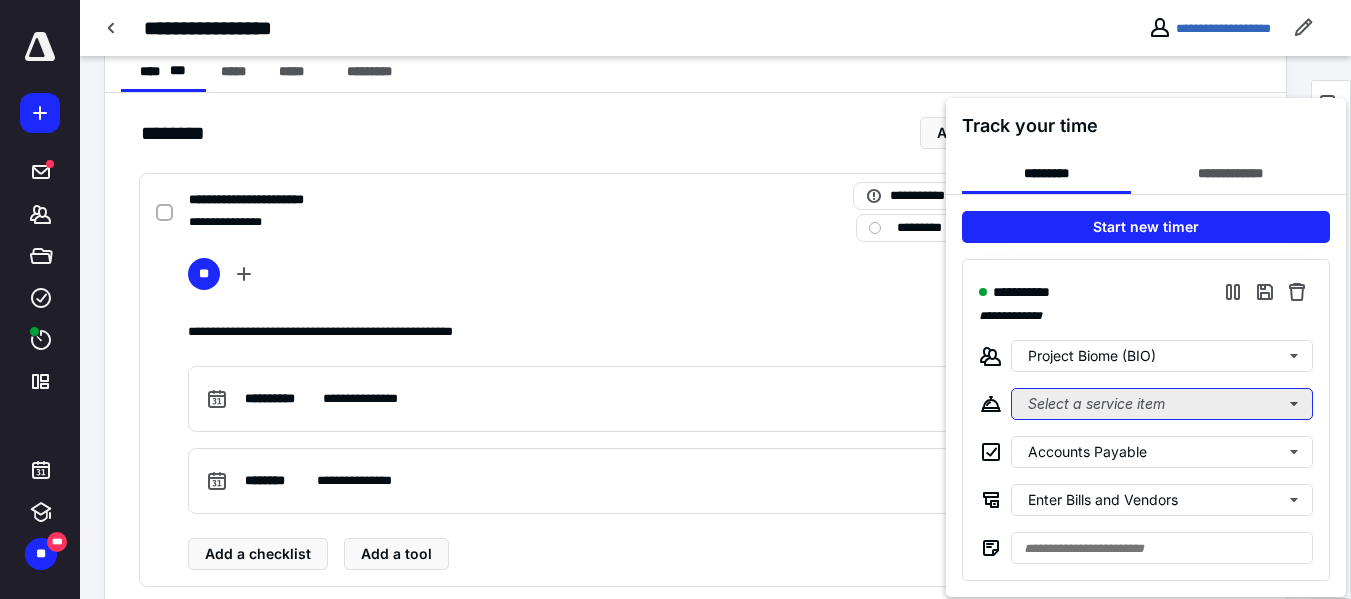 click on "Select a service item" at bounding box center [1162, 404] 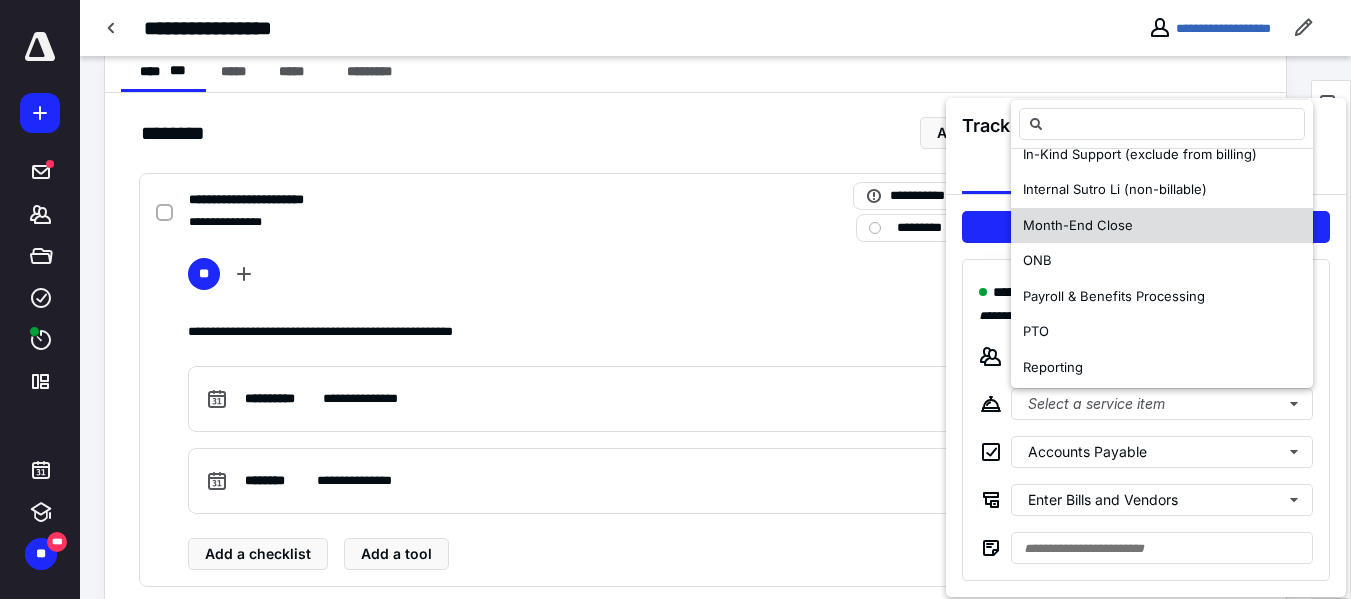 scroll, scrollTop: 305, scrollLeft: 0, axis: vertical 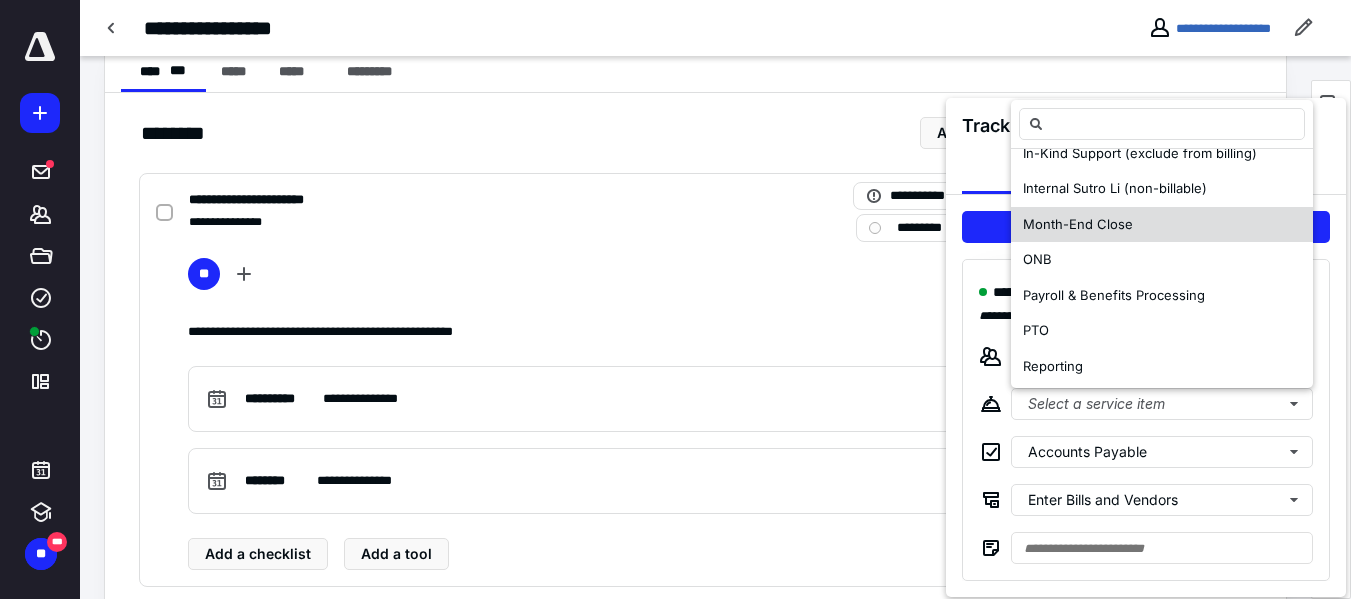 click on "Month-End Close" at bounding box center [1078, 224] 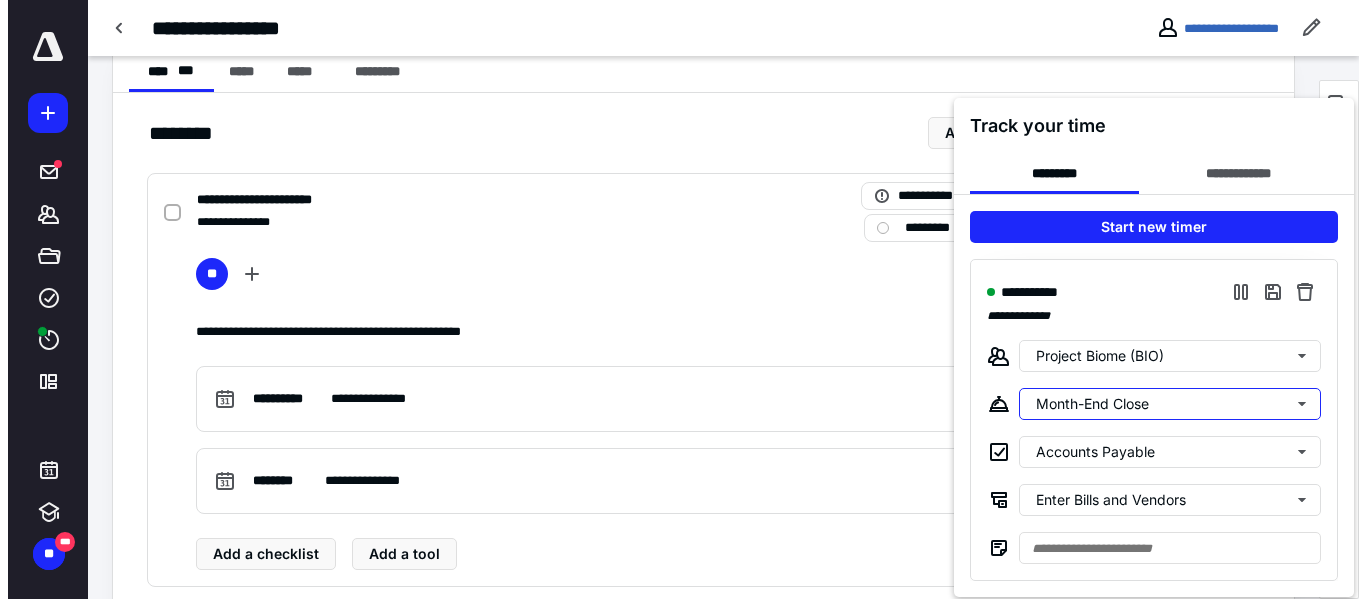 scroll, scrollTop: 0, scrollLeft: 0, axis: both 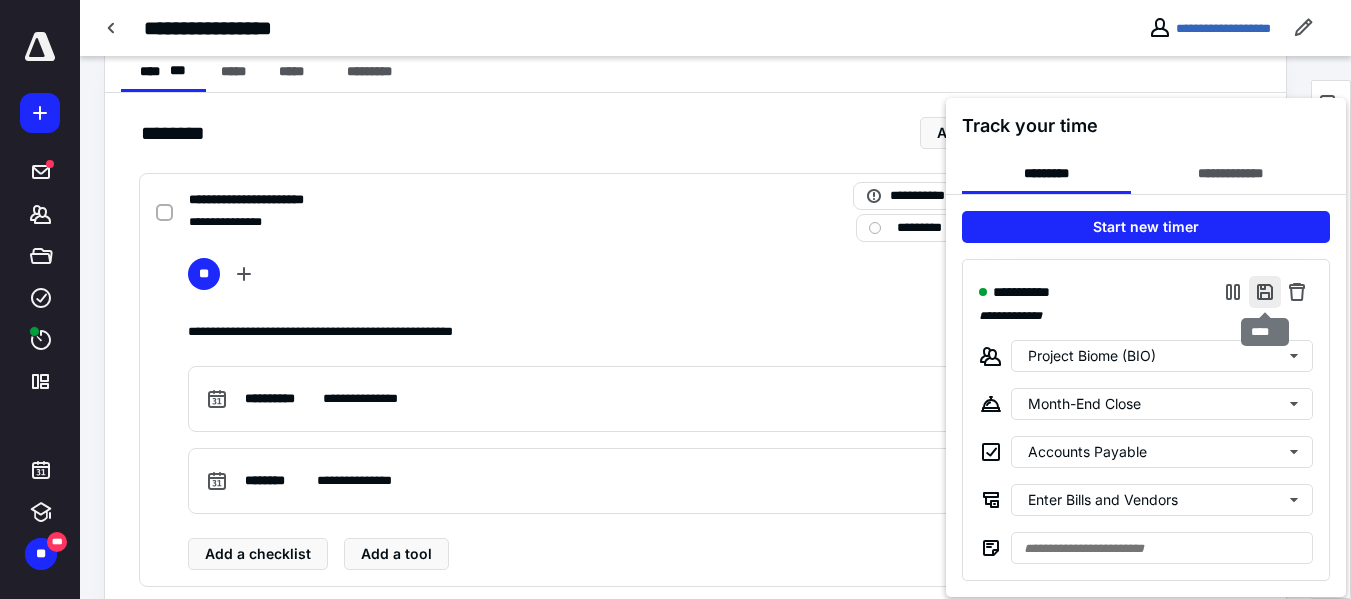 click at bounding box center [1265, 292] 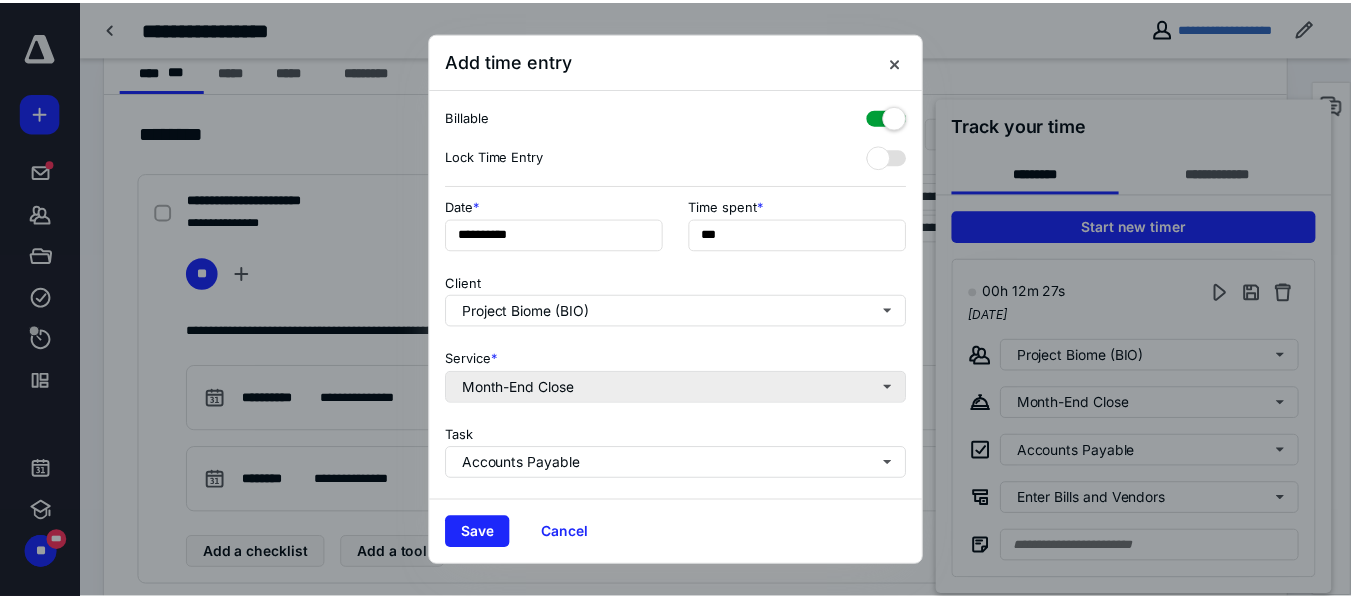 scroll, scrollTop: 303, scrollLeft: 0, axis: vertical 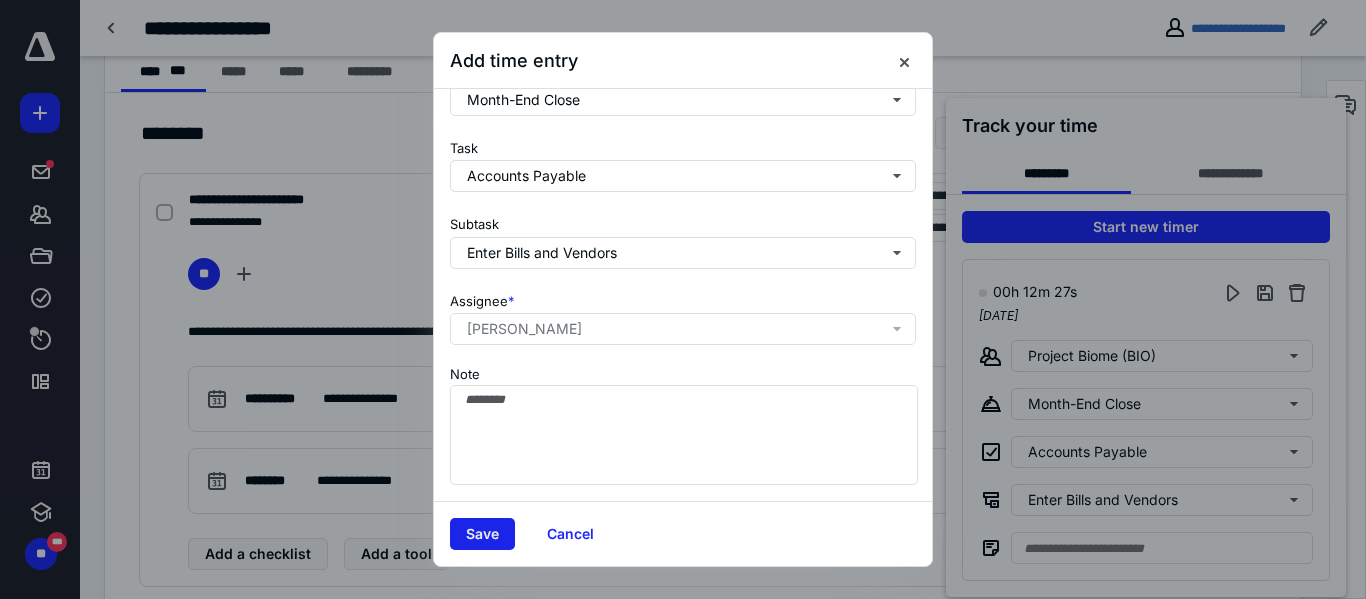 click on "Save" at bounding box center (482, 534) 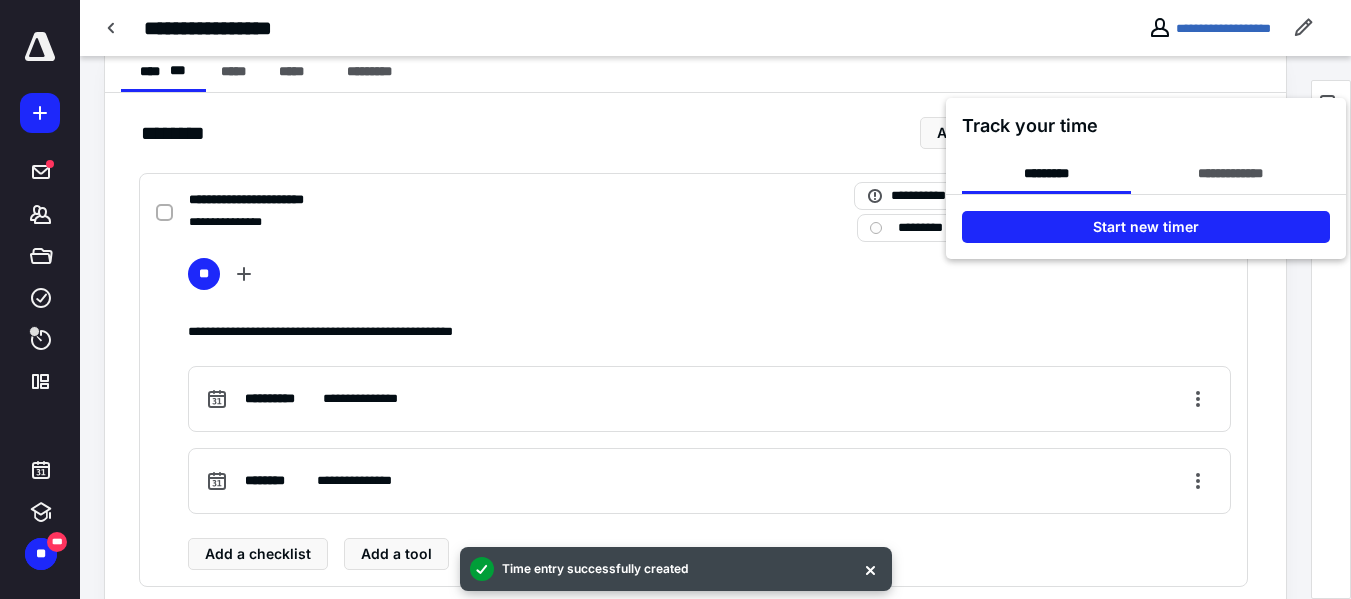 click at bounding box center (675, 299) 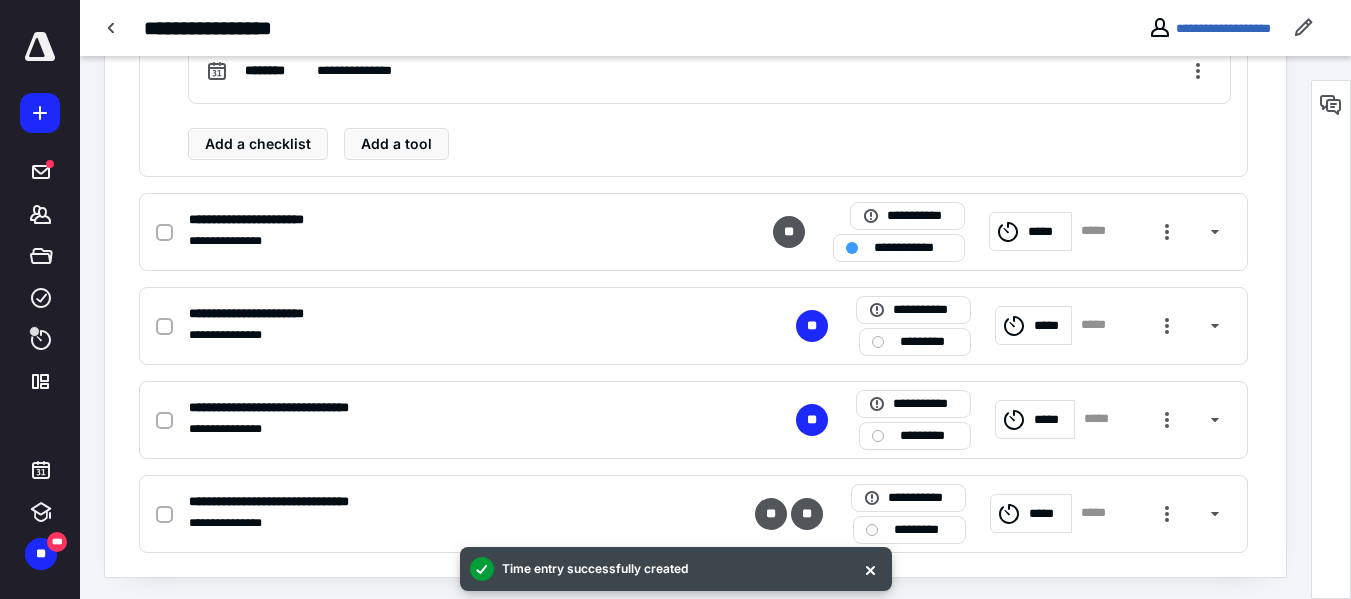 scroll, scrollTop: 818, scrollLeft: 0, axis: vertical 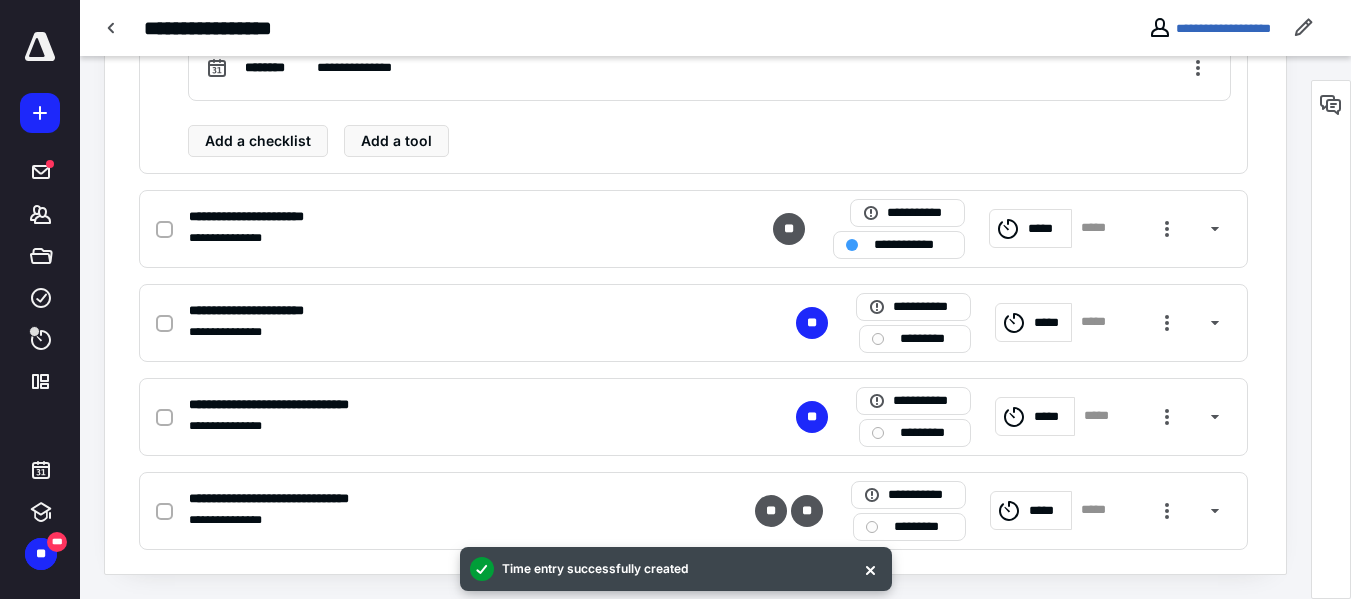click on "**********" at bounding box center [695, 155] 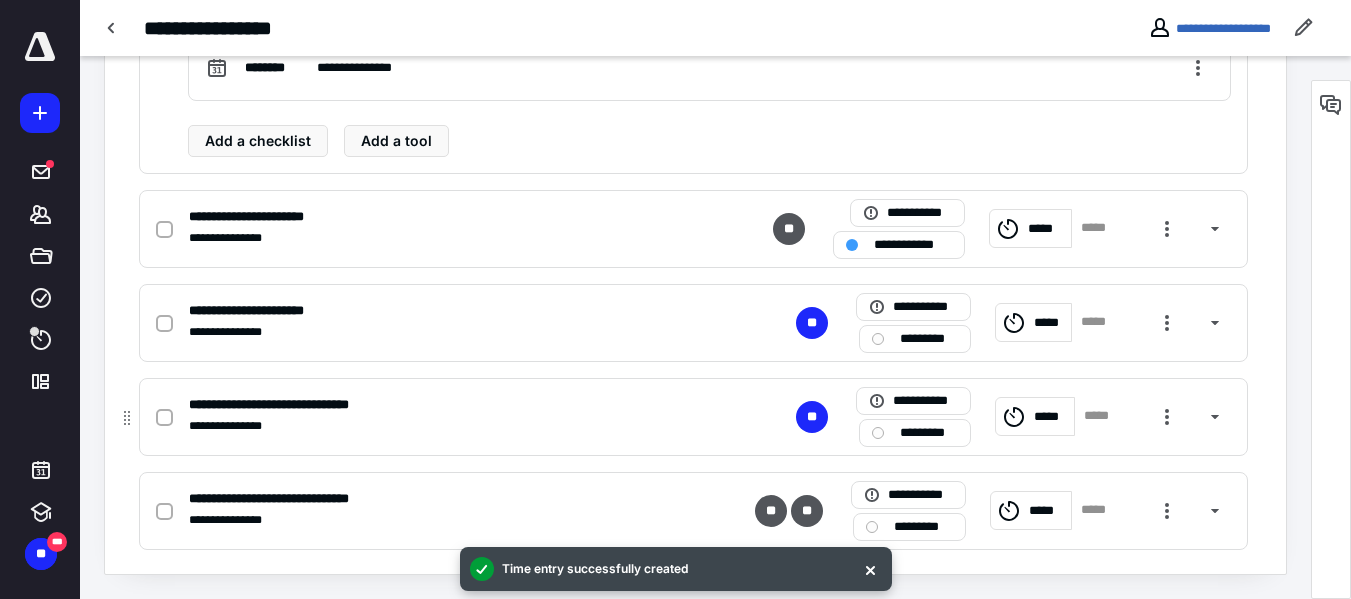 click on "**********" at bounding box center [693, 417] 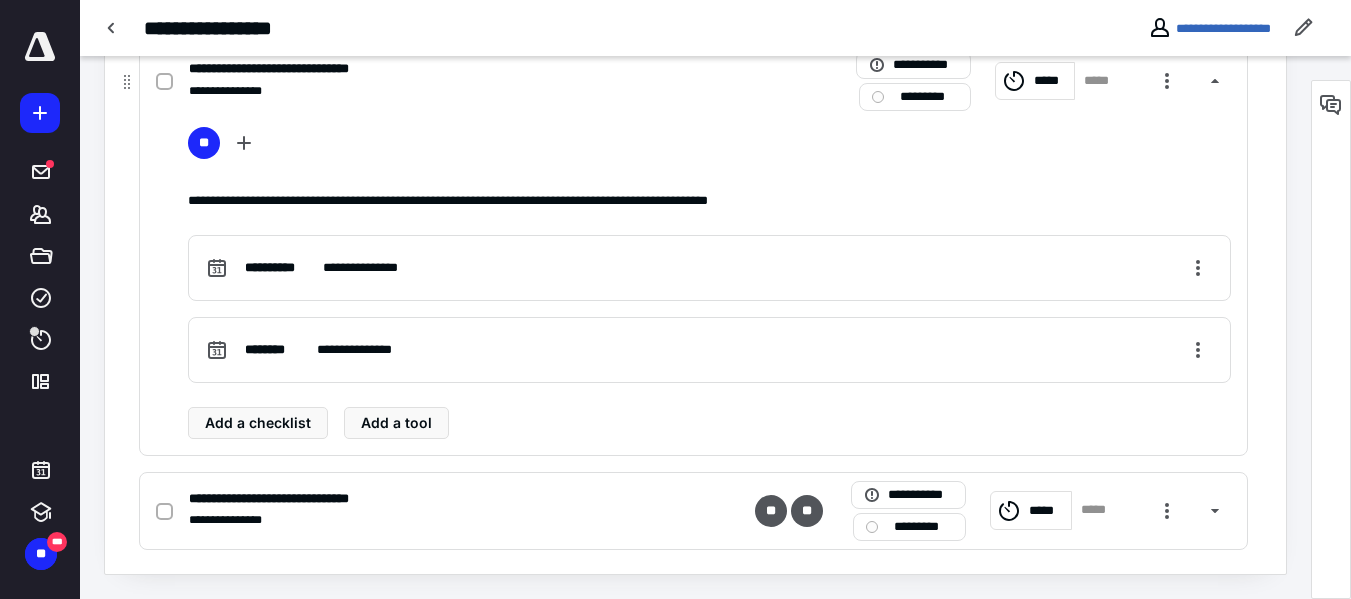 scroll, scrollTop: 786, scrollLeft: 0, axis: vertical 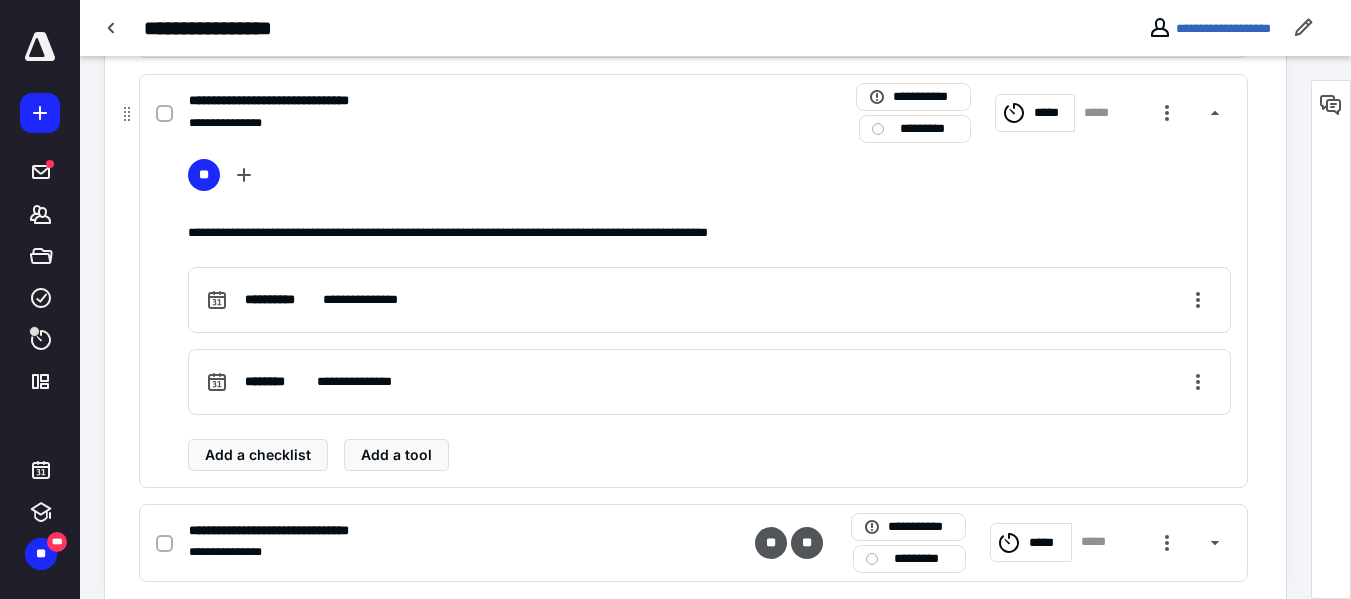 click on "**********" at bounding box center [1031, 113] 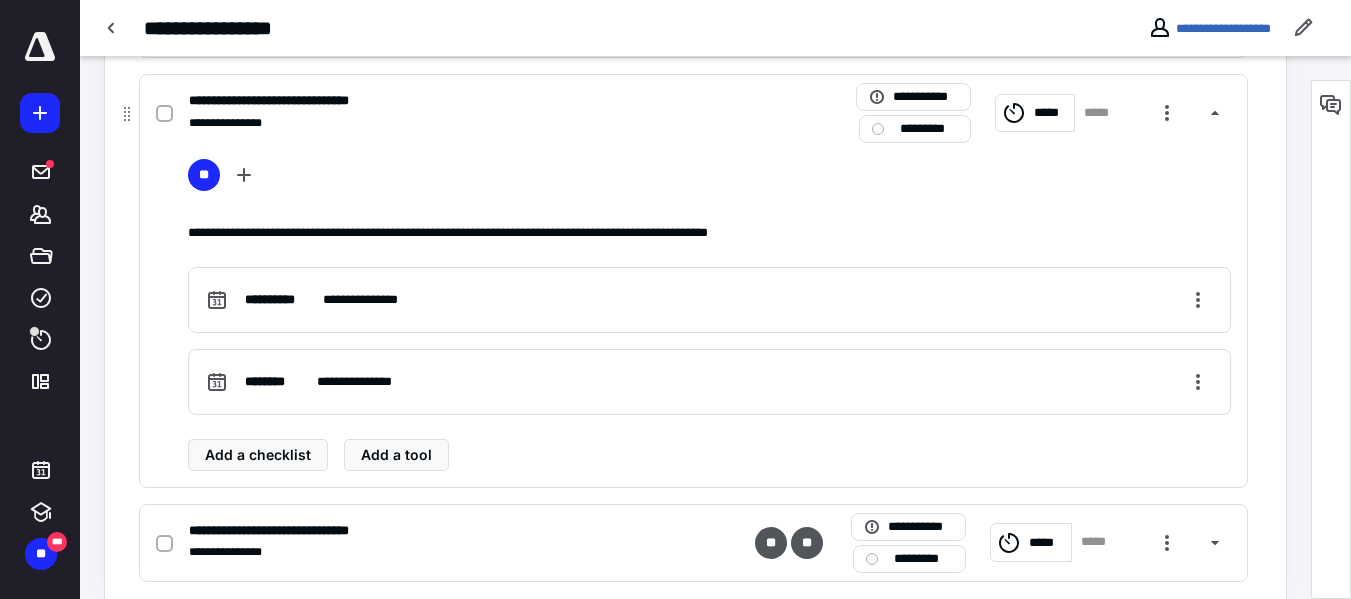 click on "*****" at bounding box center [1051, 113] 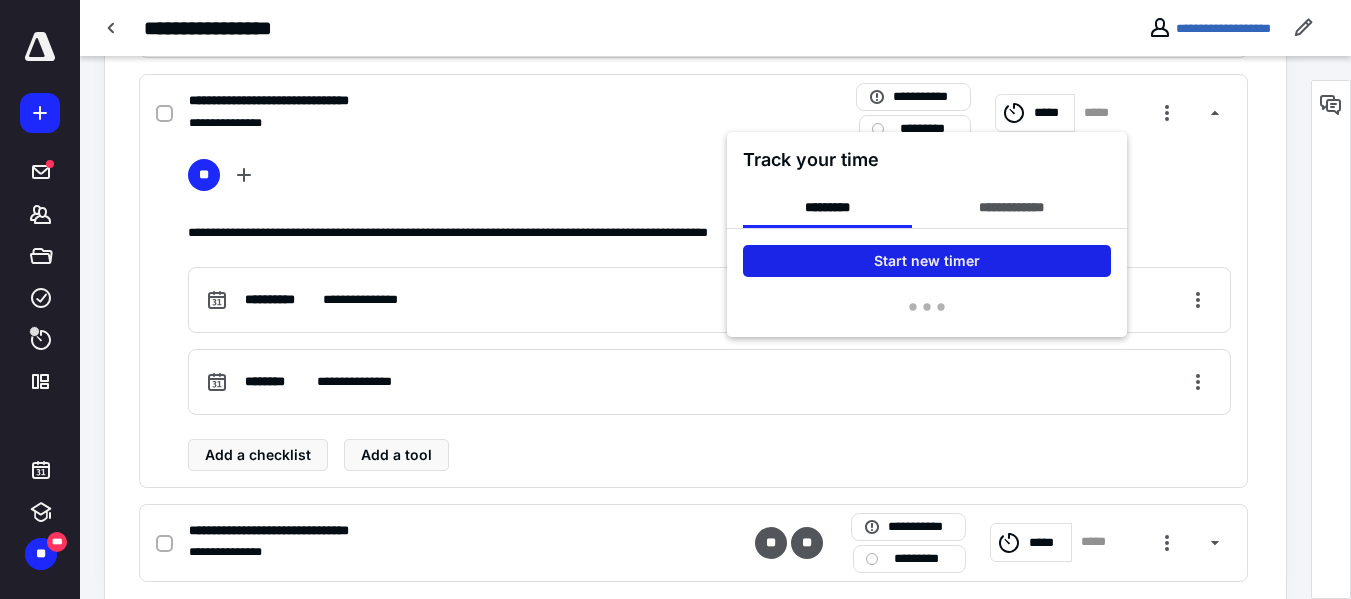 click on "Start new timer" at bounding box center (927, 261) 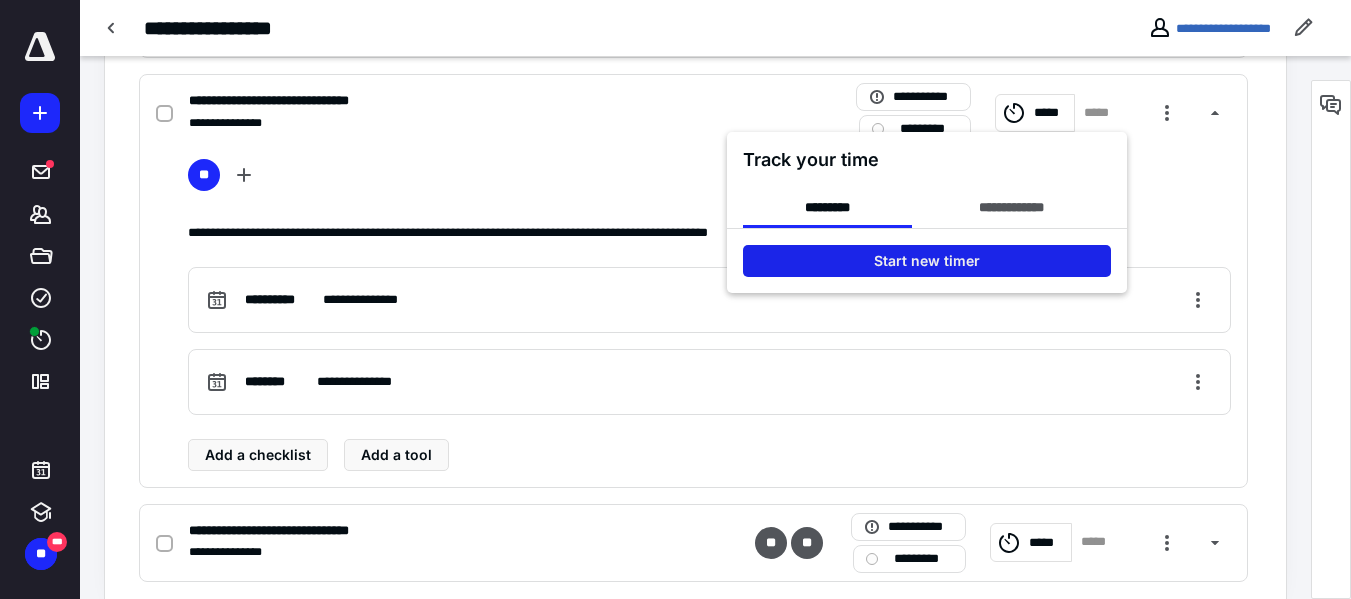 click on "Start new timer" at bounding box center [927, 261] 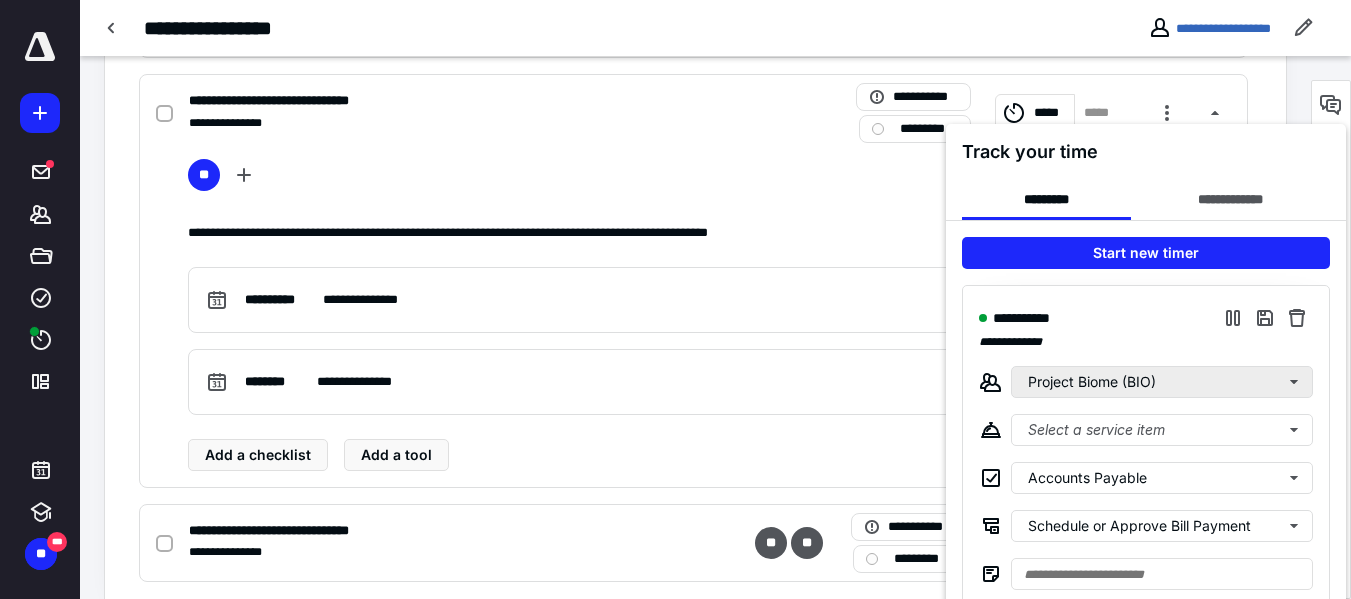 scroll, scrollTop: 813, scrollLeft: 0, axis: vertical 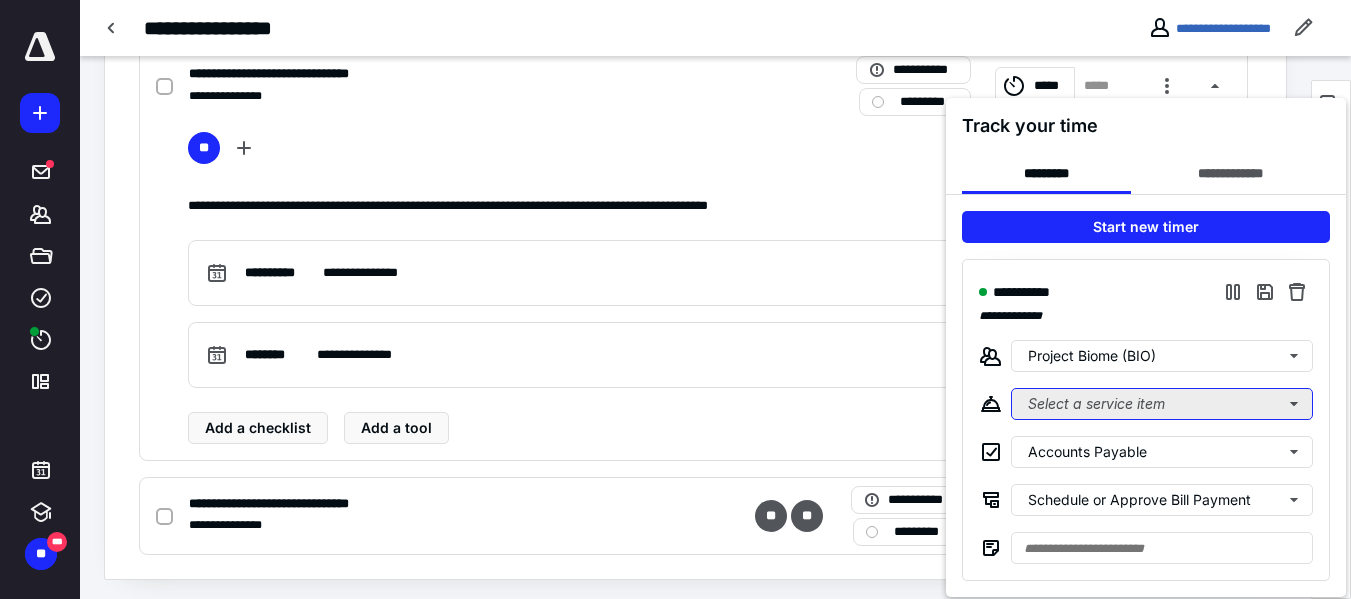 click on "Select a service item" at bounding box center (1162, 404) 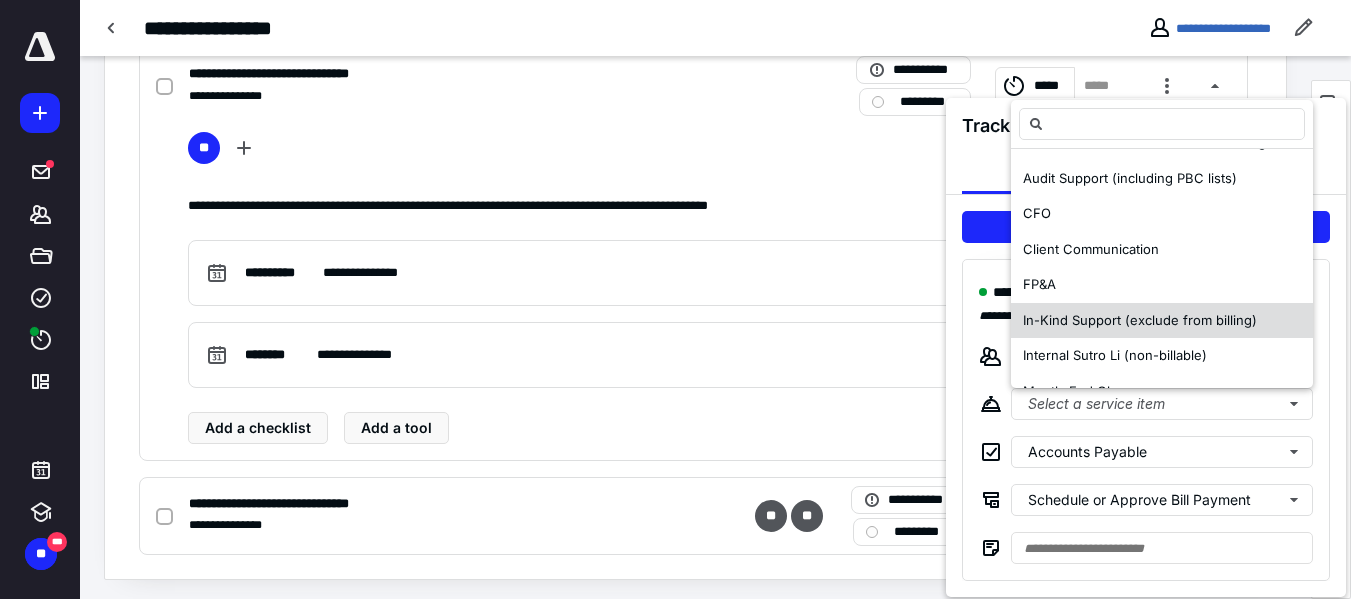 scroll, scrollTop: 203, scrollLeft: 0, axis: vertical 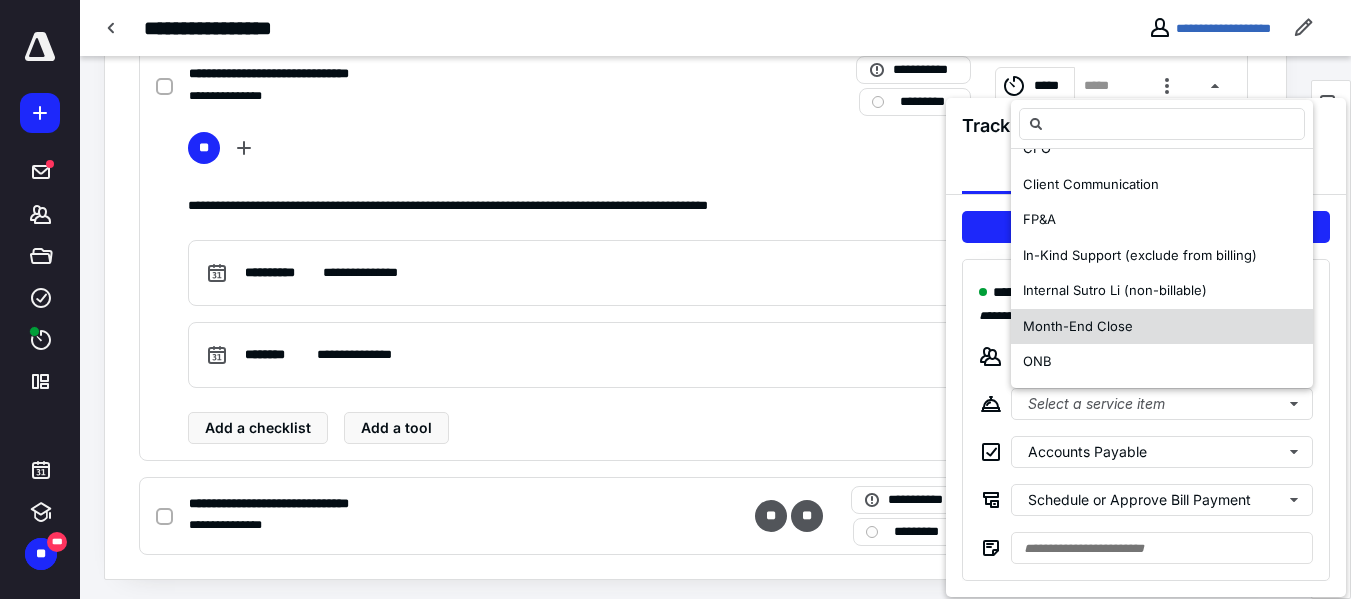 click on "Month-End Close" at bounding box center (1078, 326) 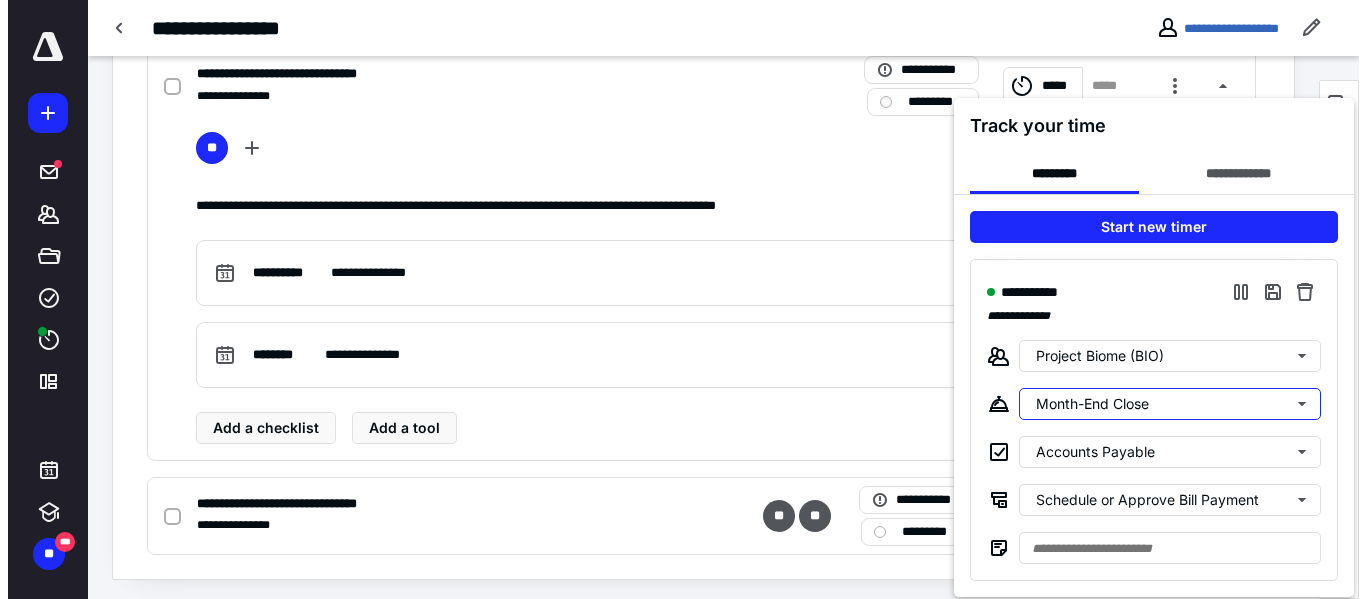 scroll, scrollTop: 0, scrollLeft: 0, axis: both 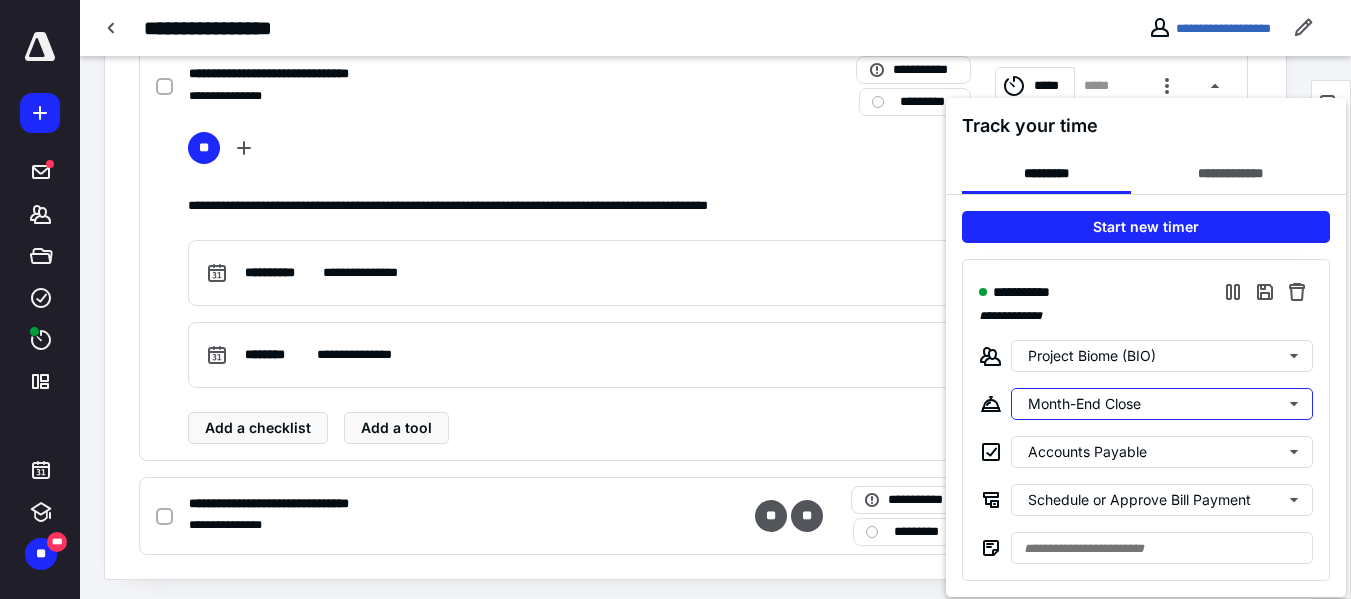 type 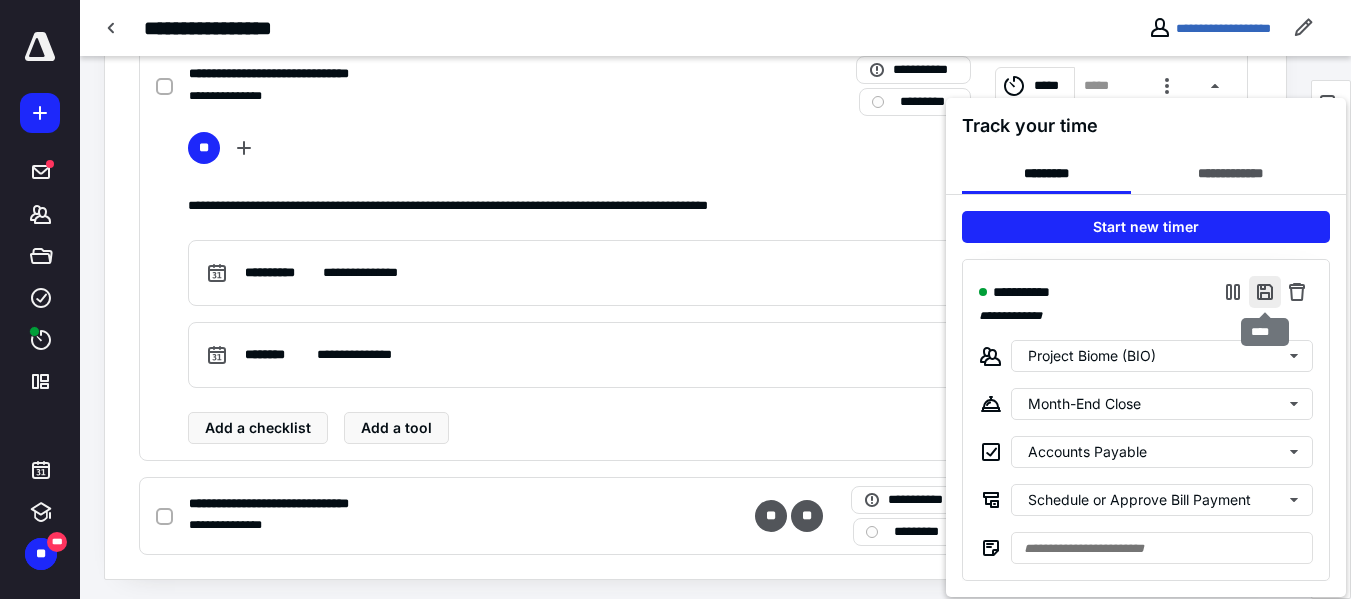 click at bounding box center (1265, 292) 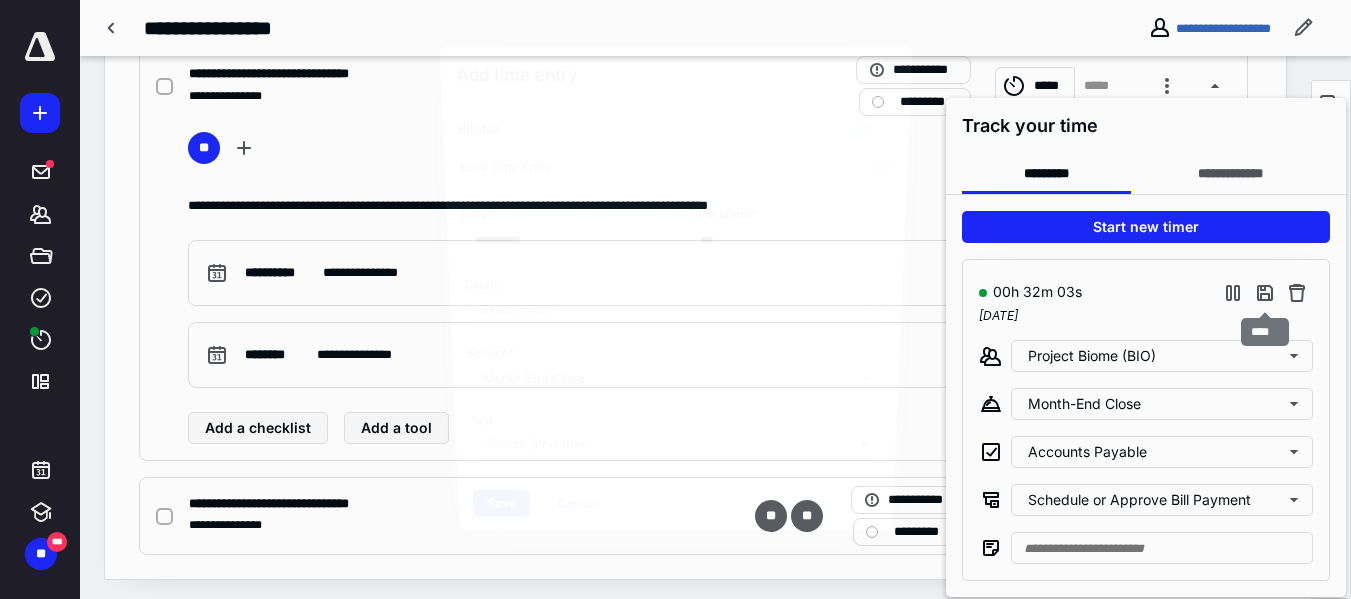 type on "***" 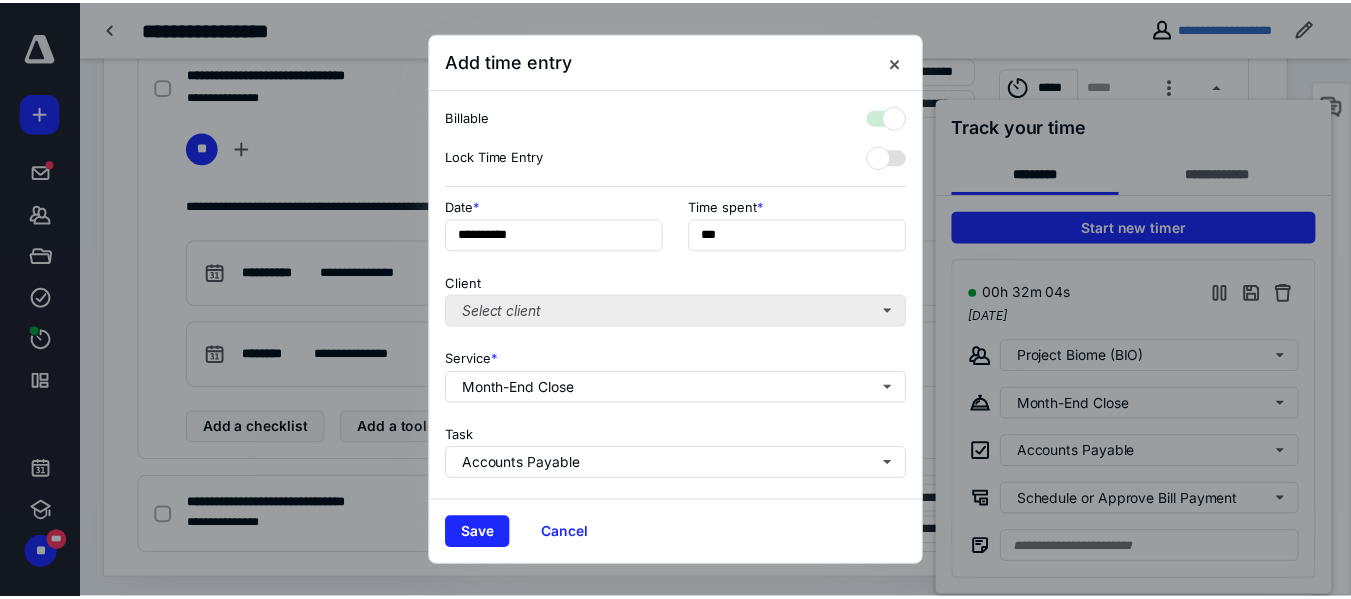 scroll, scrollTop: 303, scrollLeft: 0, axis: vertical 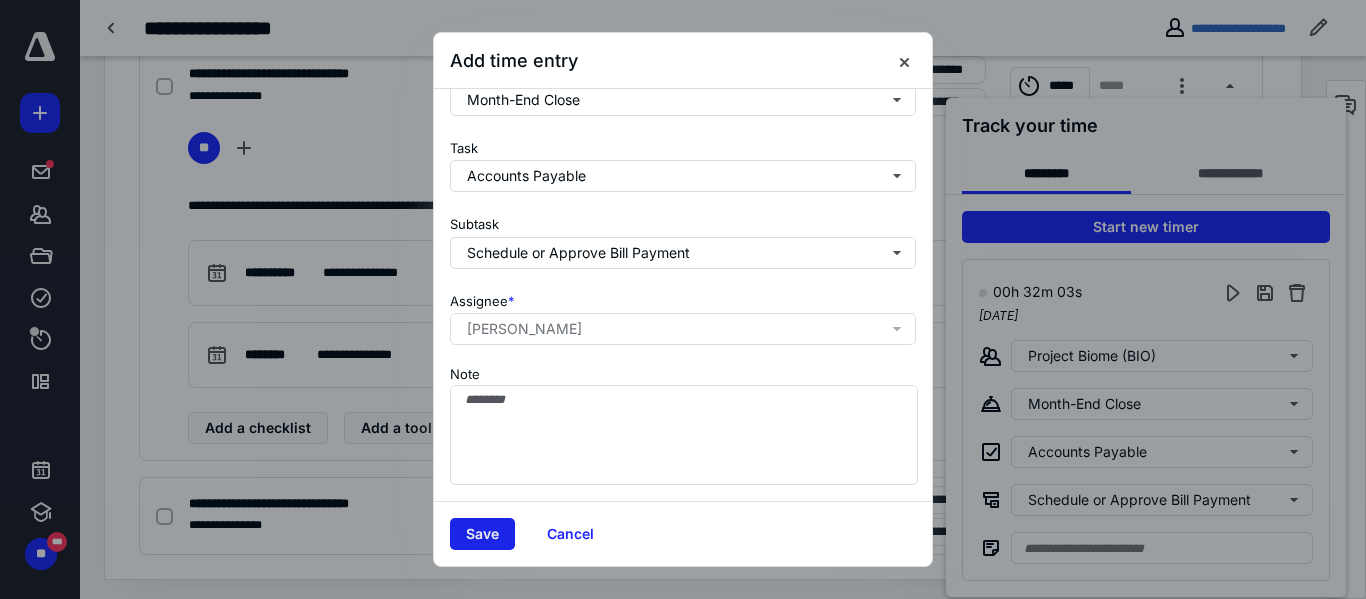 click on "Save" at bounding box center (482, 534) 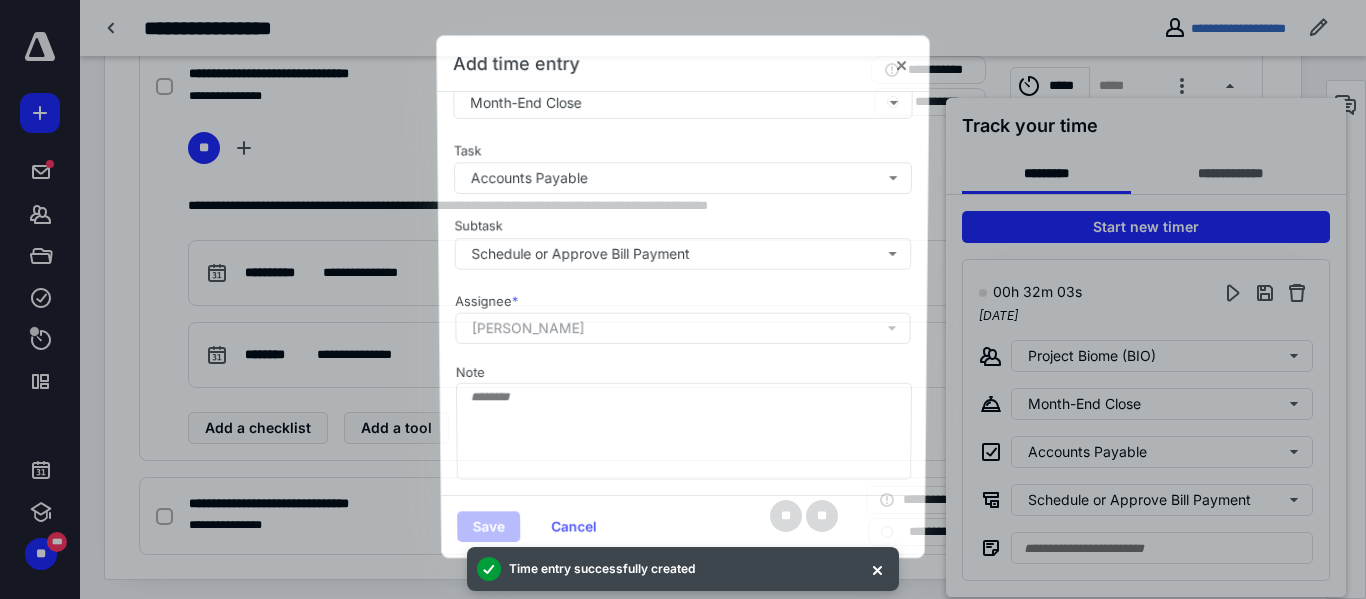 click at bounding box center (683, 299) 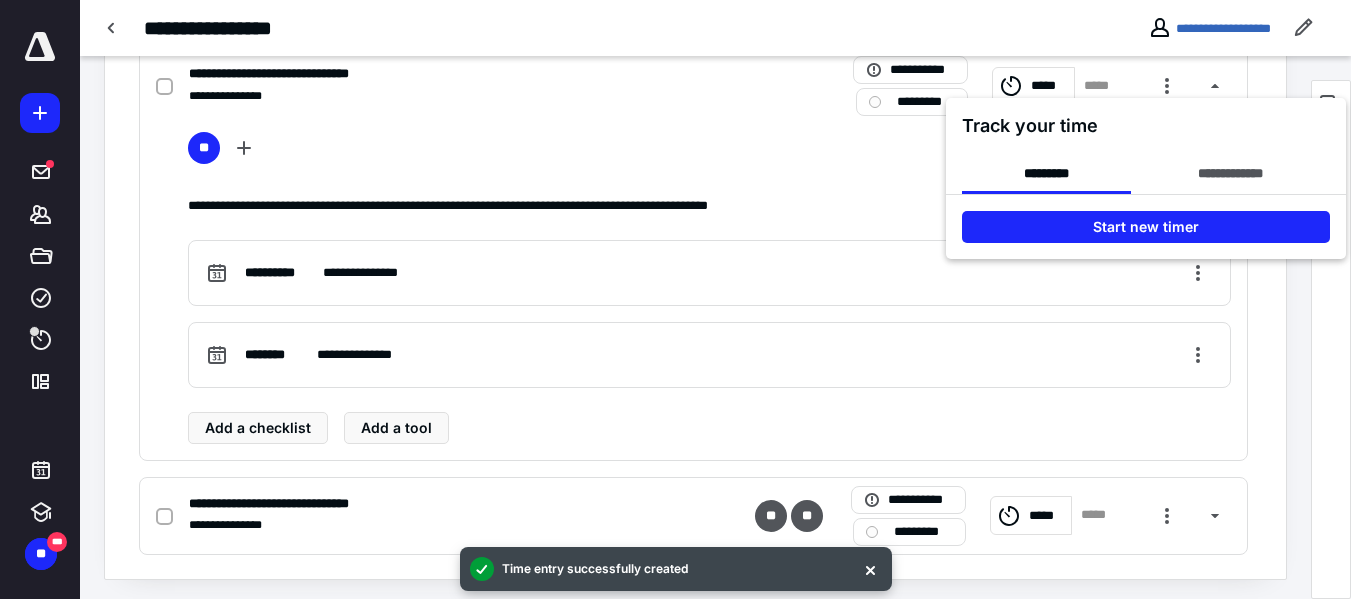 click at bounding box center (675, 299) 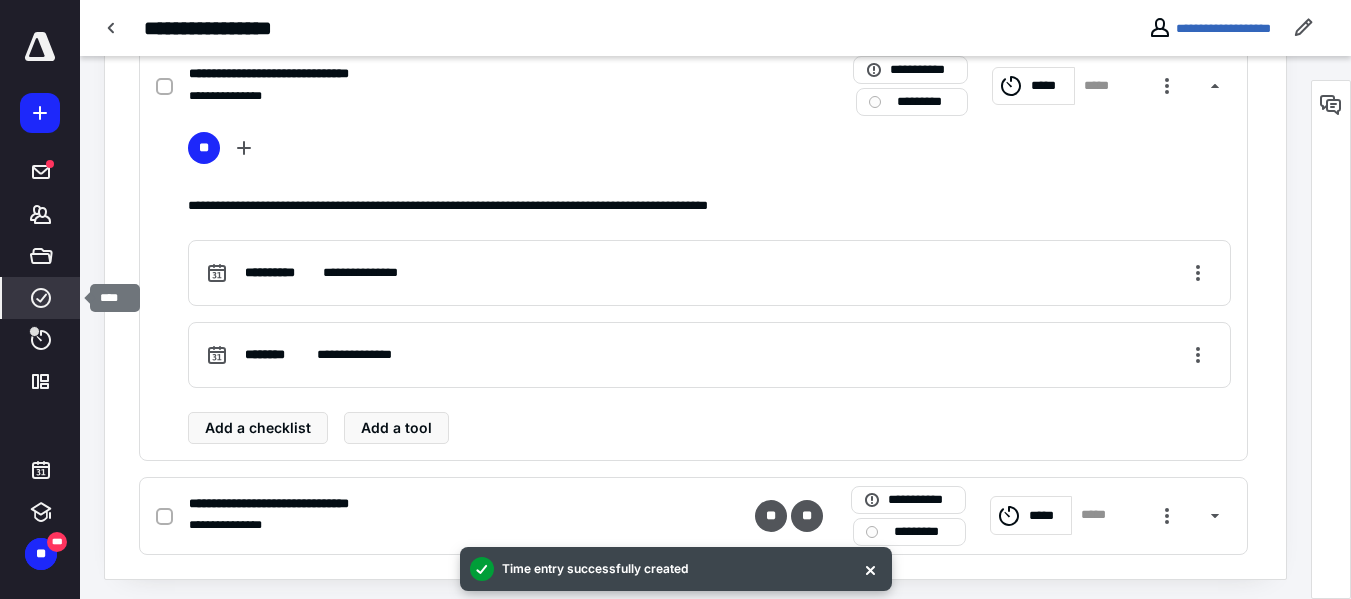 click 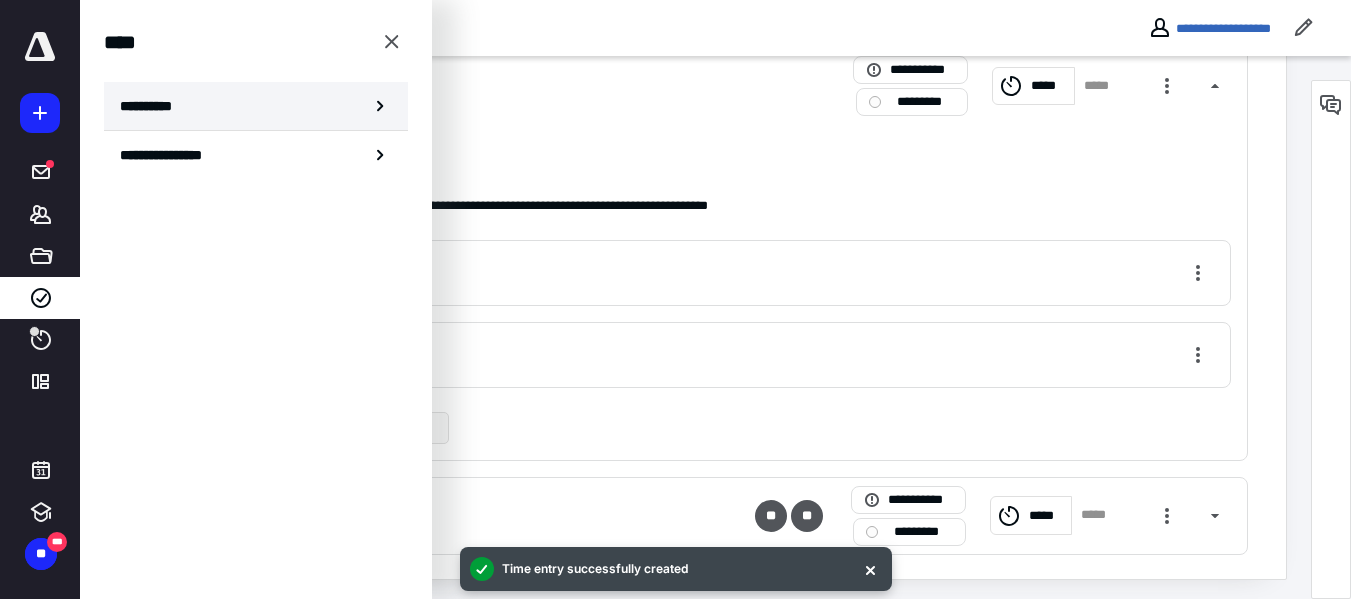 click on "**********" at bounding box center (256, 106) 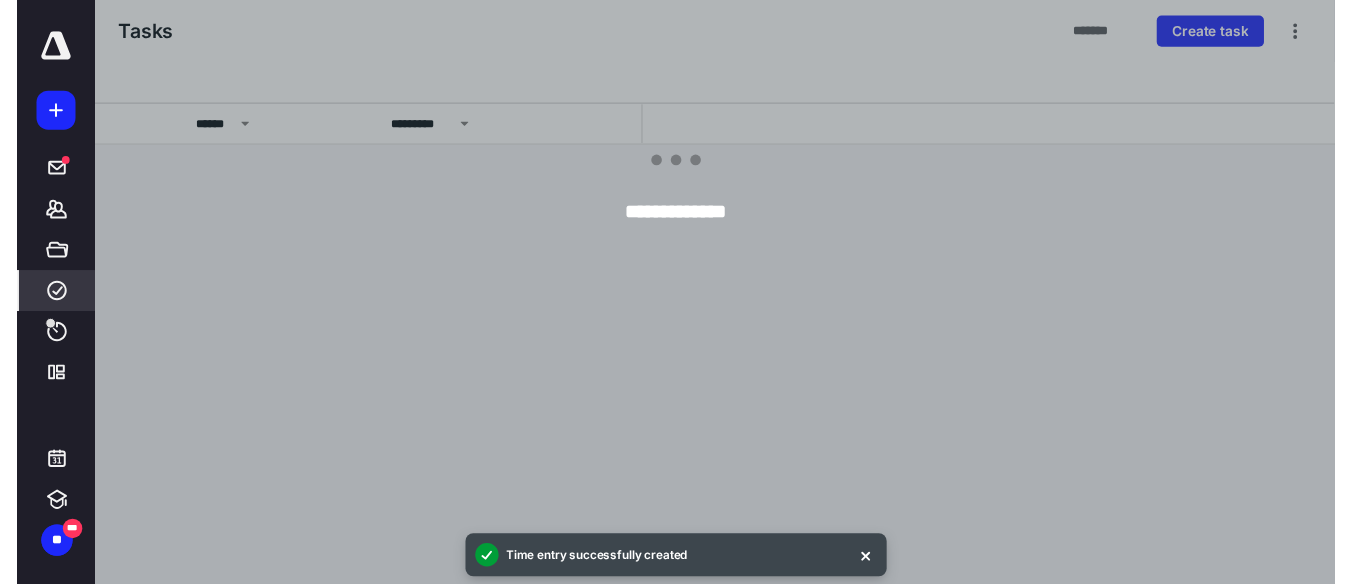 scroll, scrollTop: 0, scrollLeft: 0, axis: both 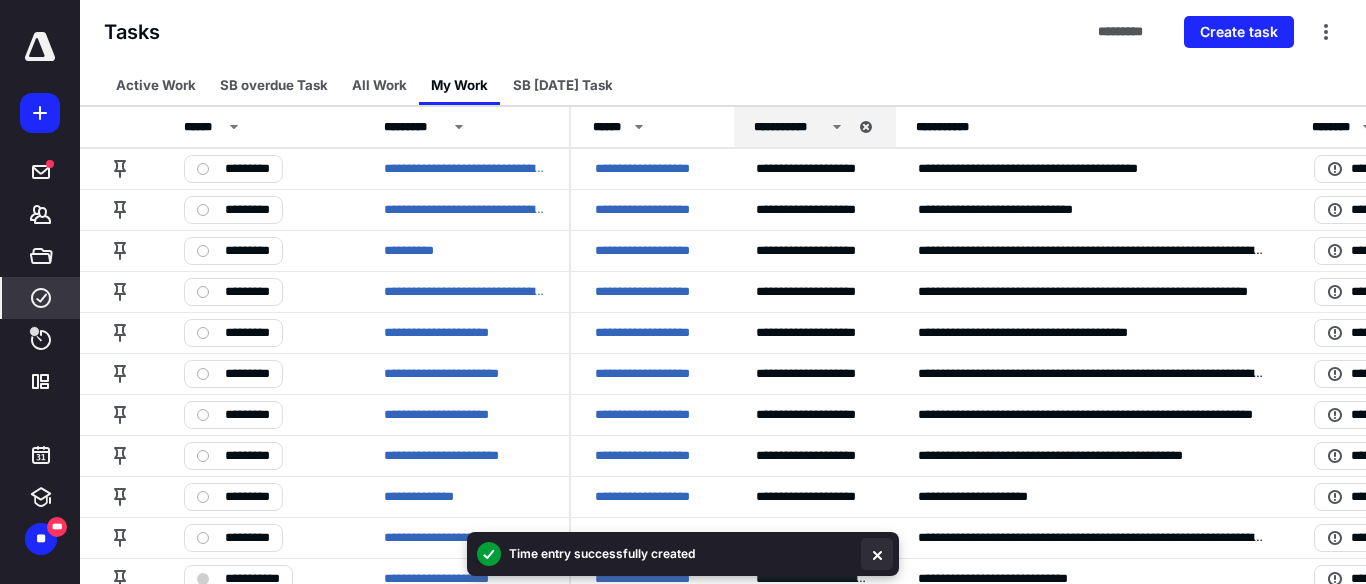 click at bounding box center (877, 554) 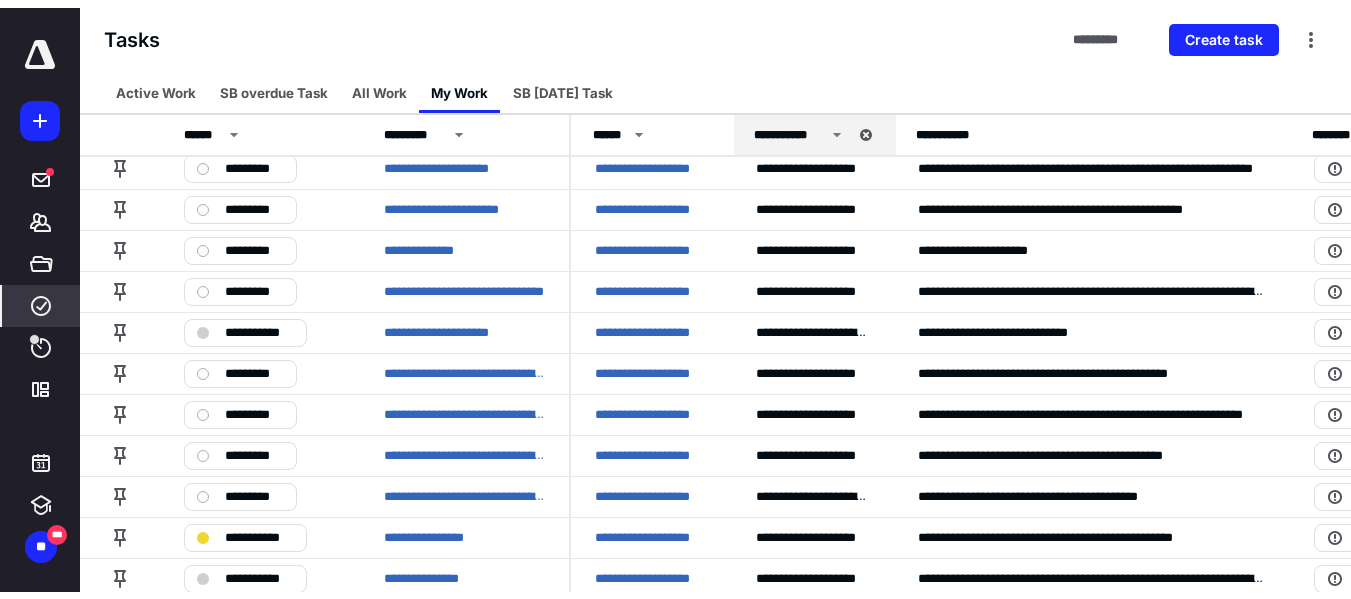 scroll, scrollTop: 0, scrollLeft: 0, axis: both 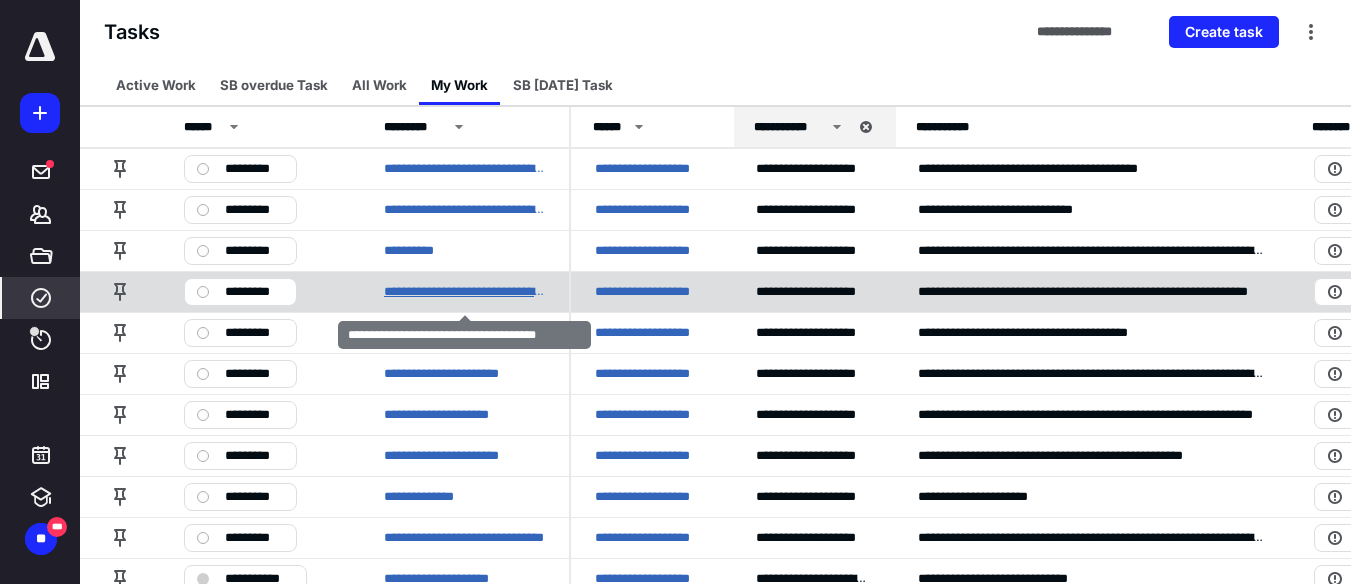 click on "**********" at bounding box center (464, 292) 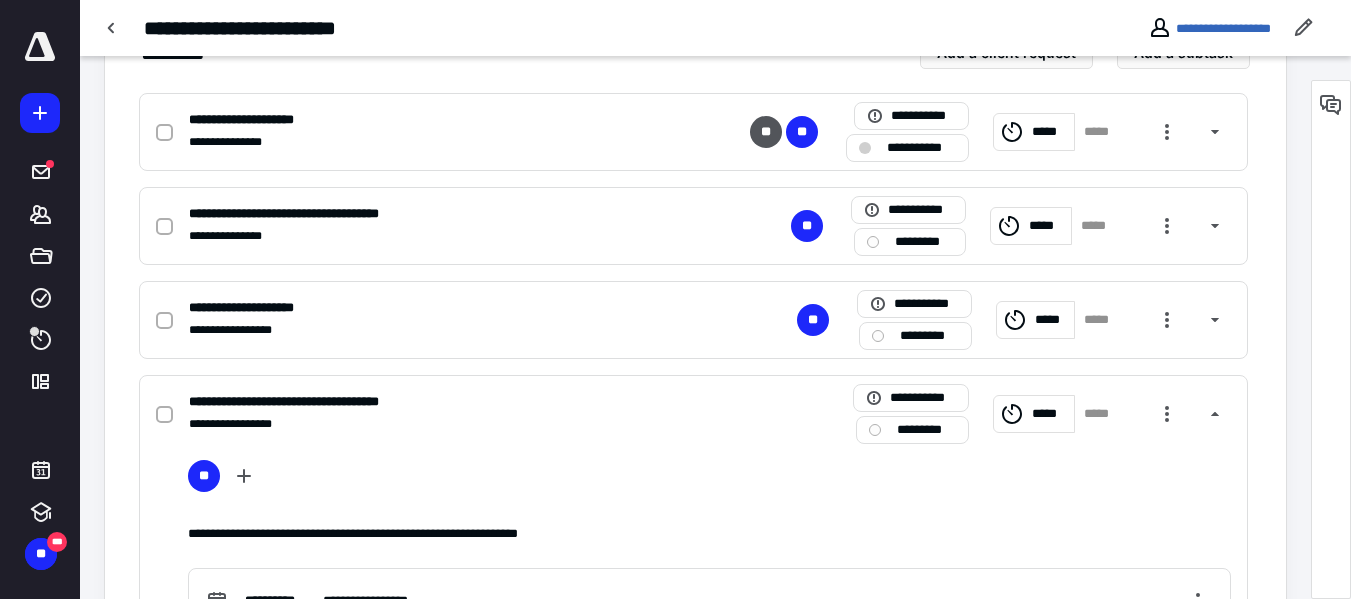 scroll, scrollTop: 486, scrollLeft: 0, axis: vertical 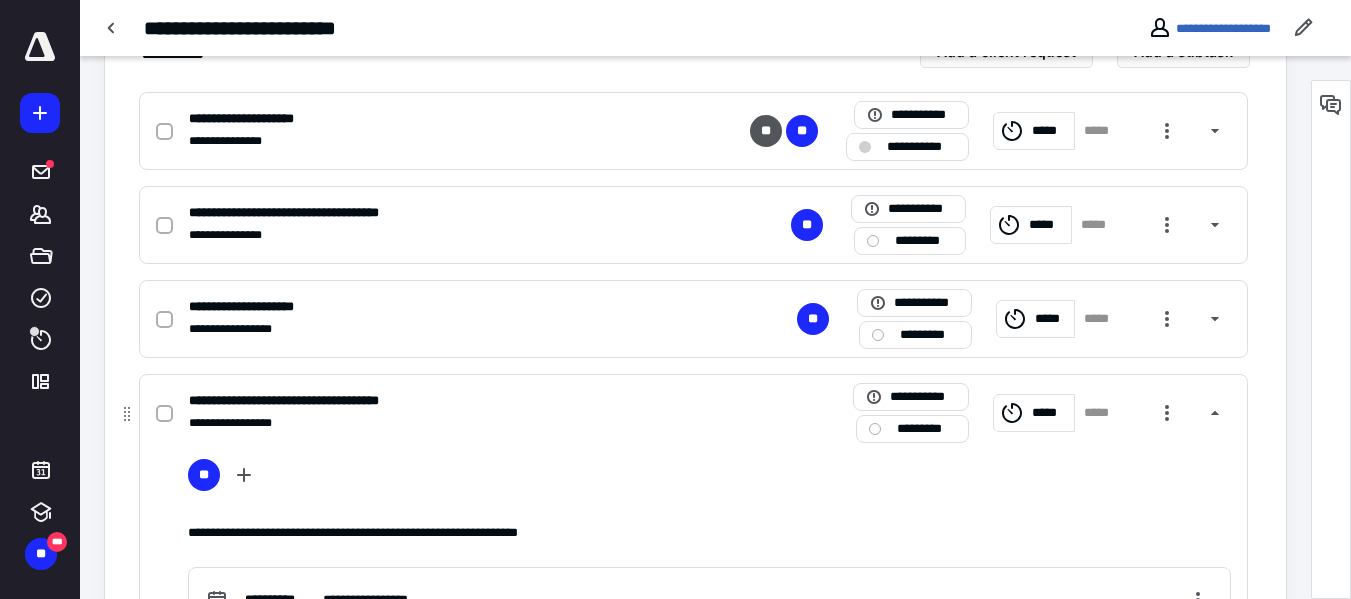 click on "*****" at bounding box center (1034, 413) 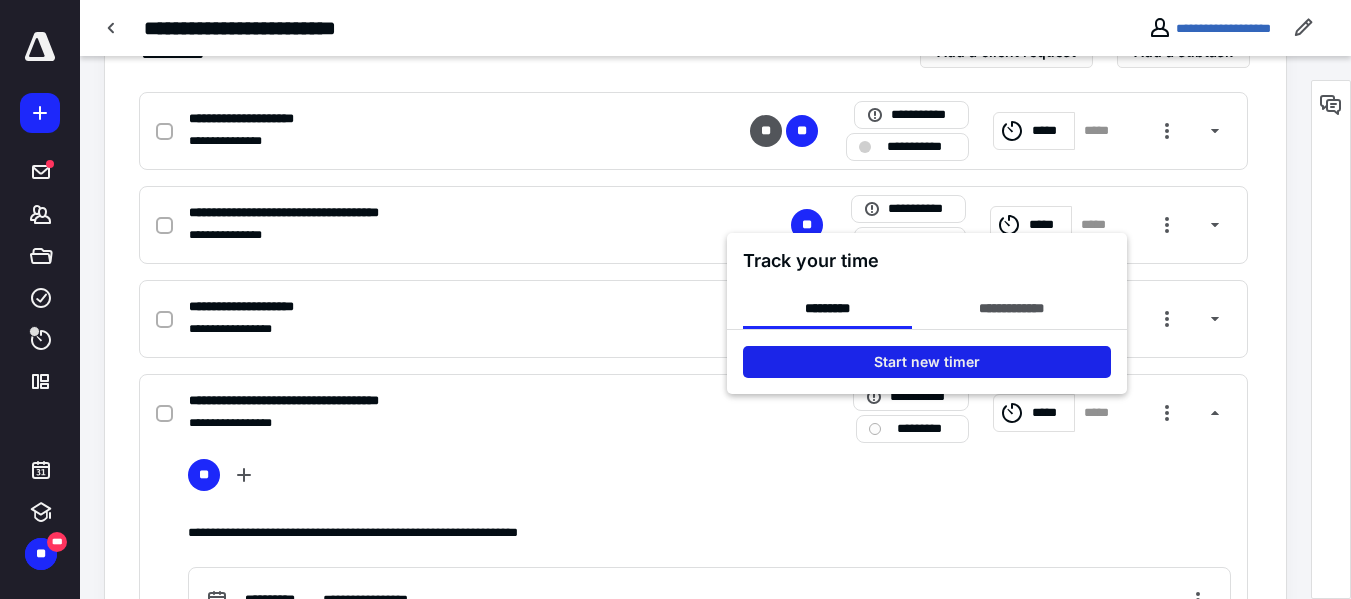 click on "Start new timer" at bounding box center [927, 362] 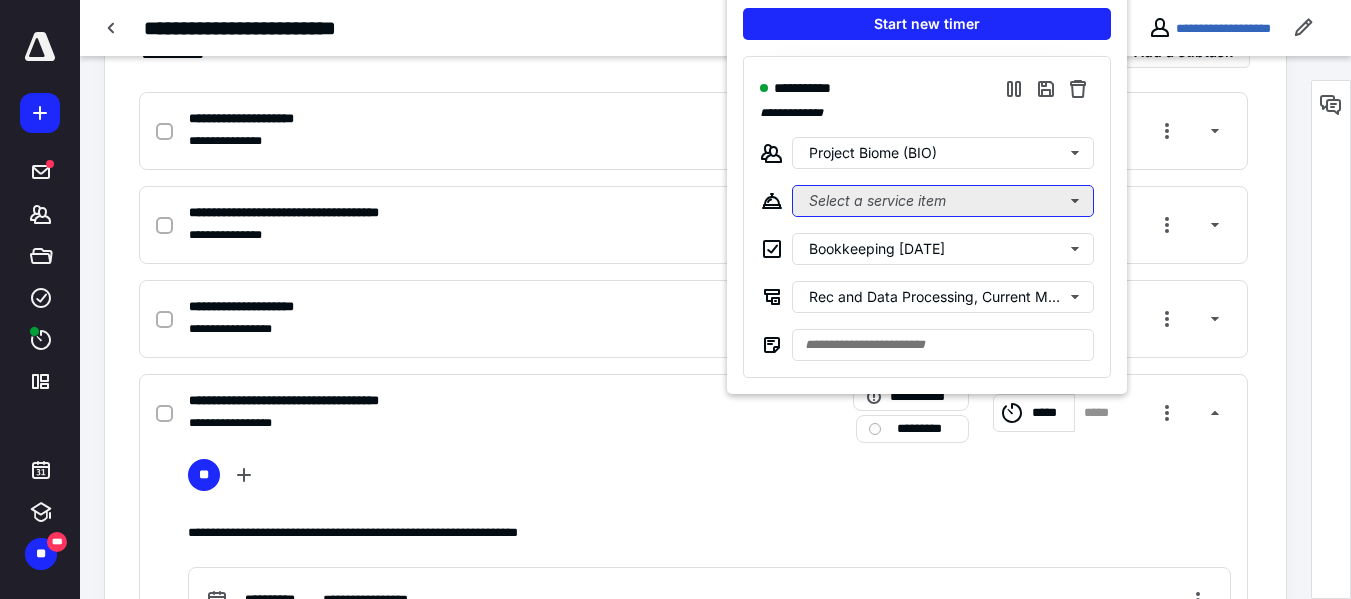 click on "Select a service item" at bounding box center [943, 201] 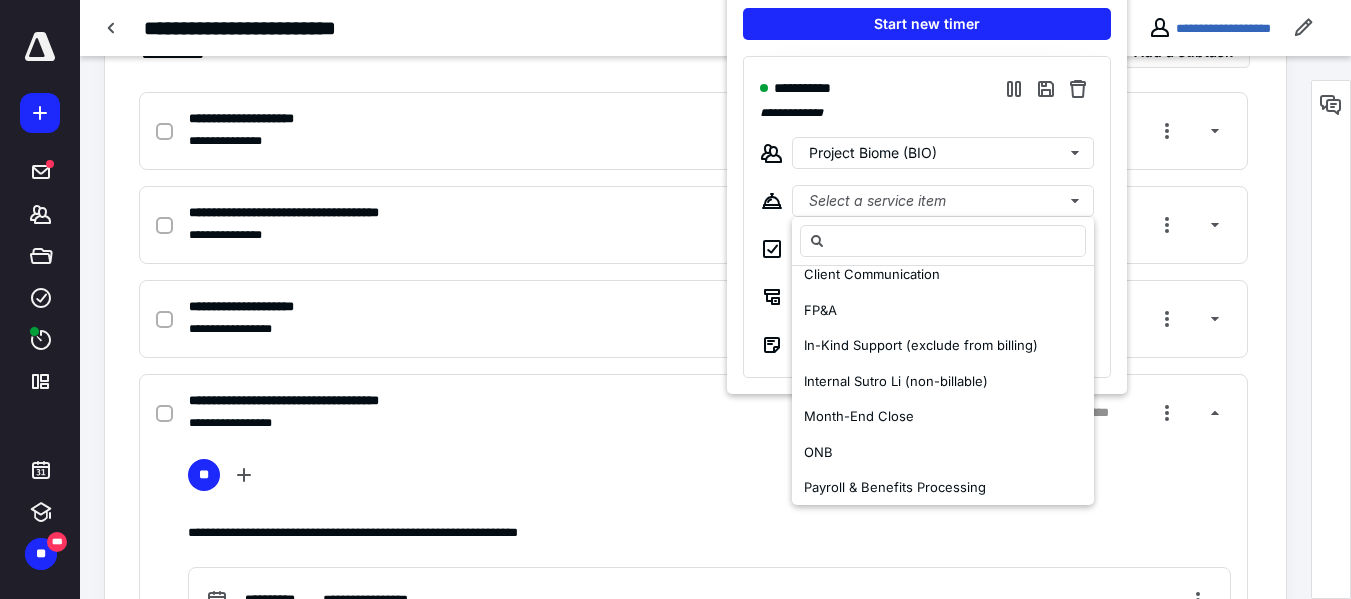 scroll, scrollTop: 231, scrollLeft: 0, axis: vertical 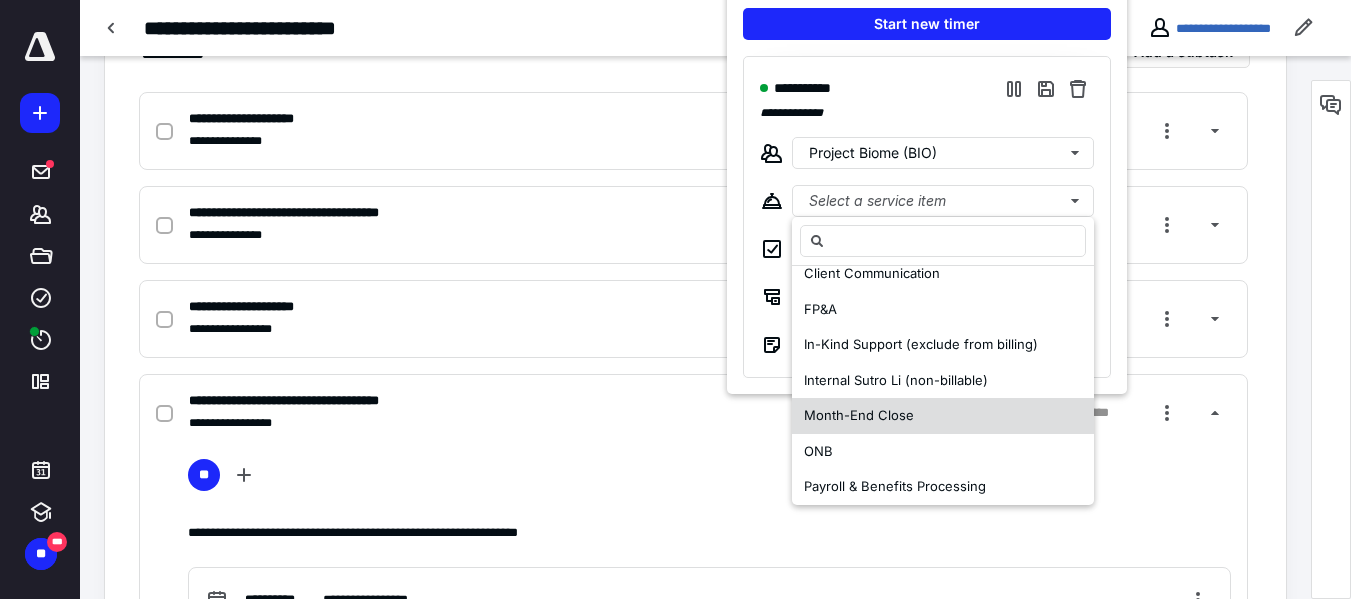 click on "Month-End Close" at bounding box center [859, 415] 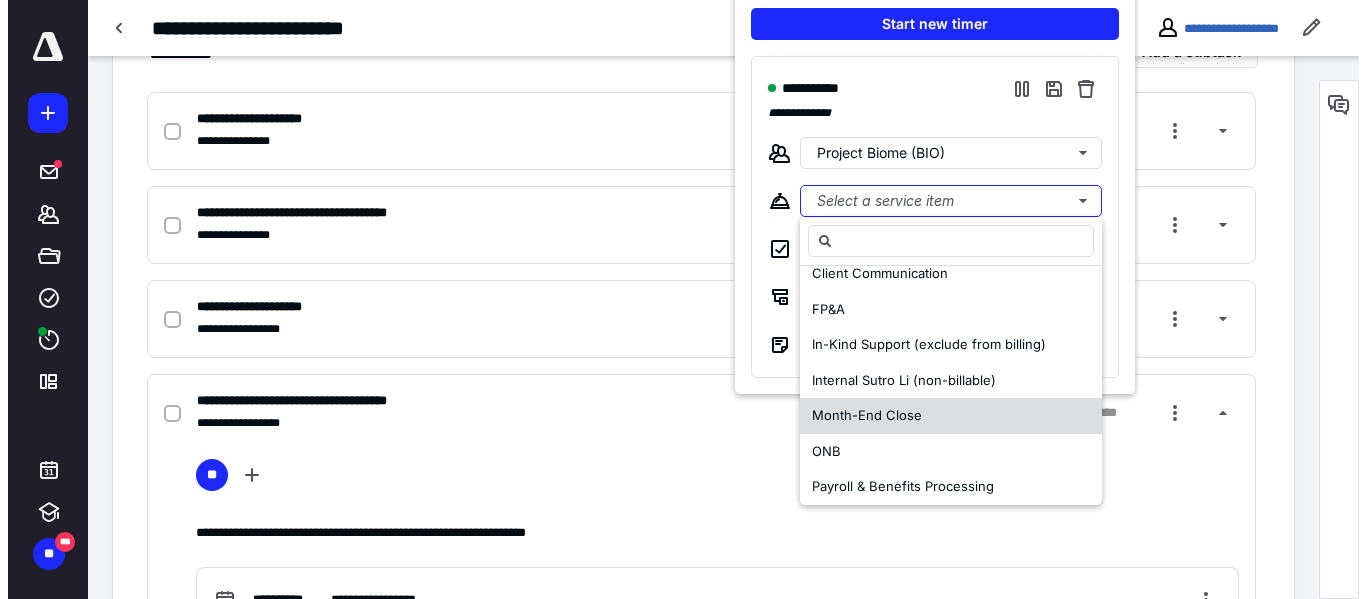 scroll, scrollTop: 0, scrollLeft: 0, axis: both 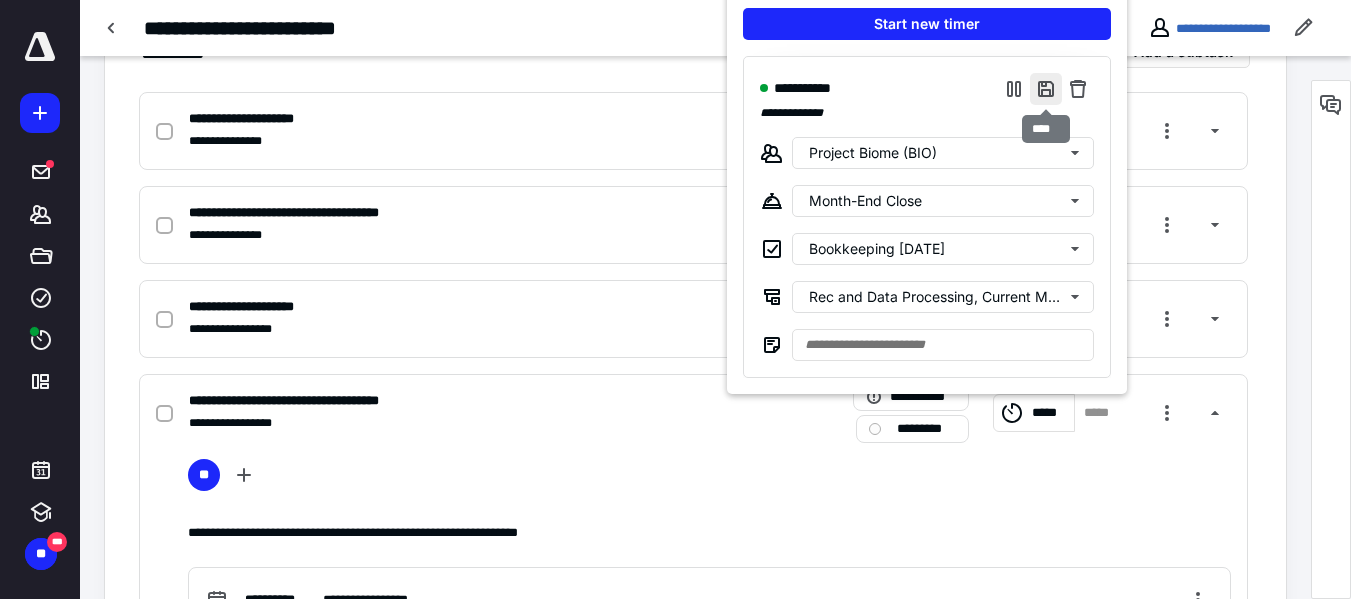 click at bounding box center (1046, 89) 